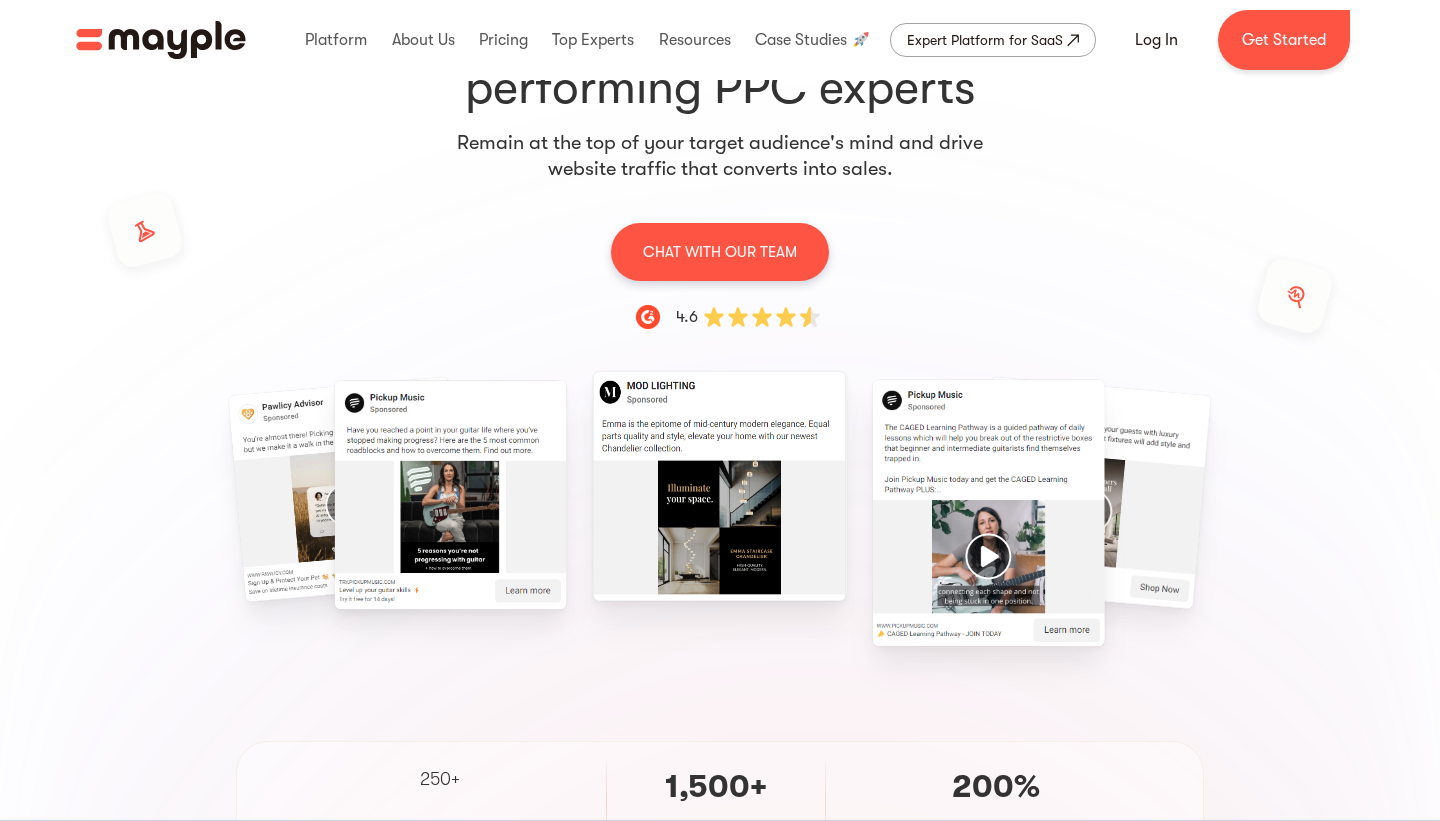 scroll, scrollTop: 0, scrollLeft: 0, axis: both 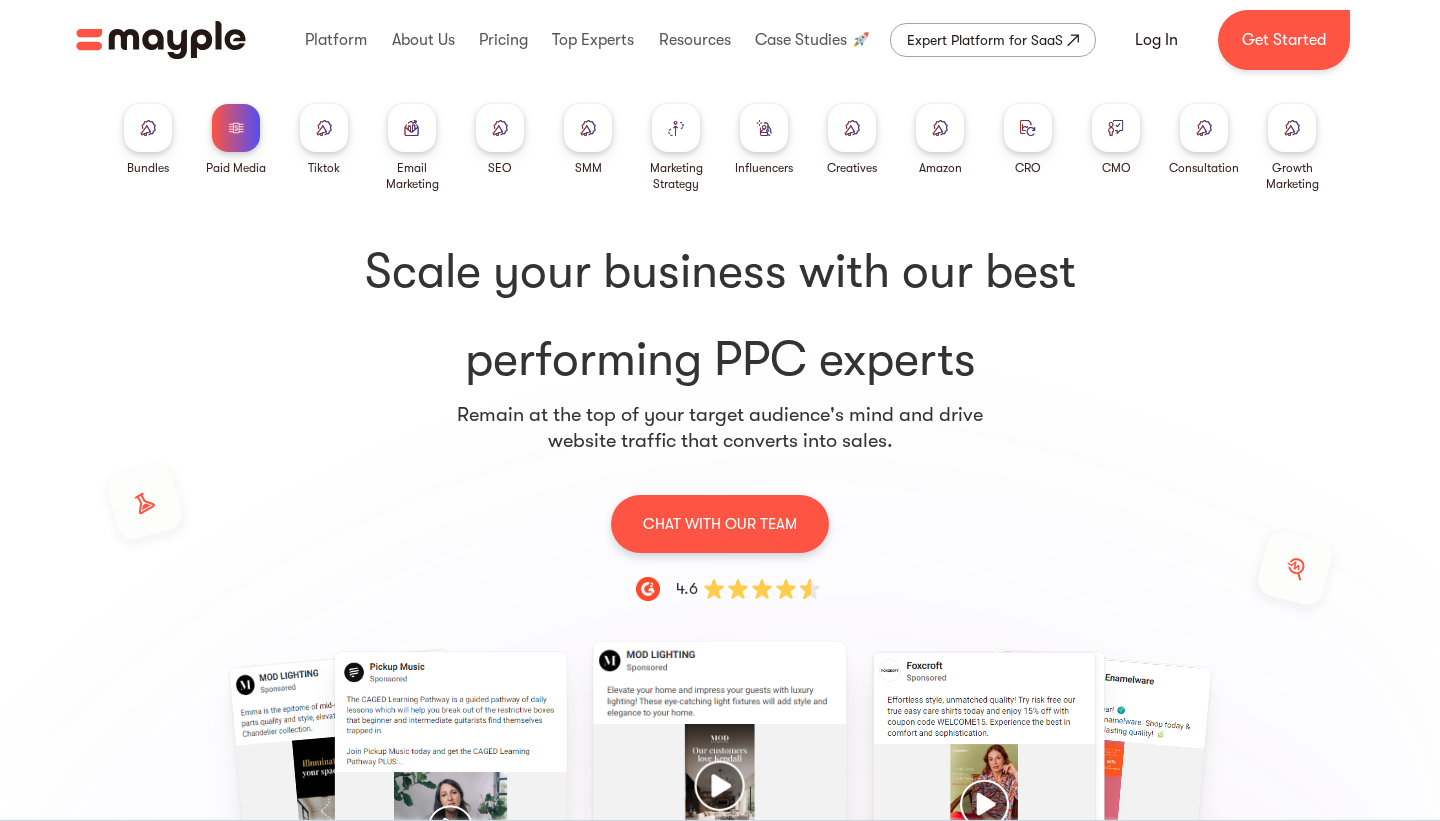 click at bounding box center (148, 127) 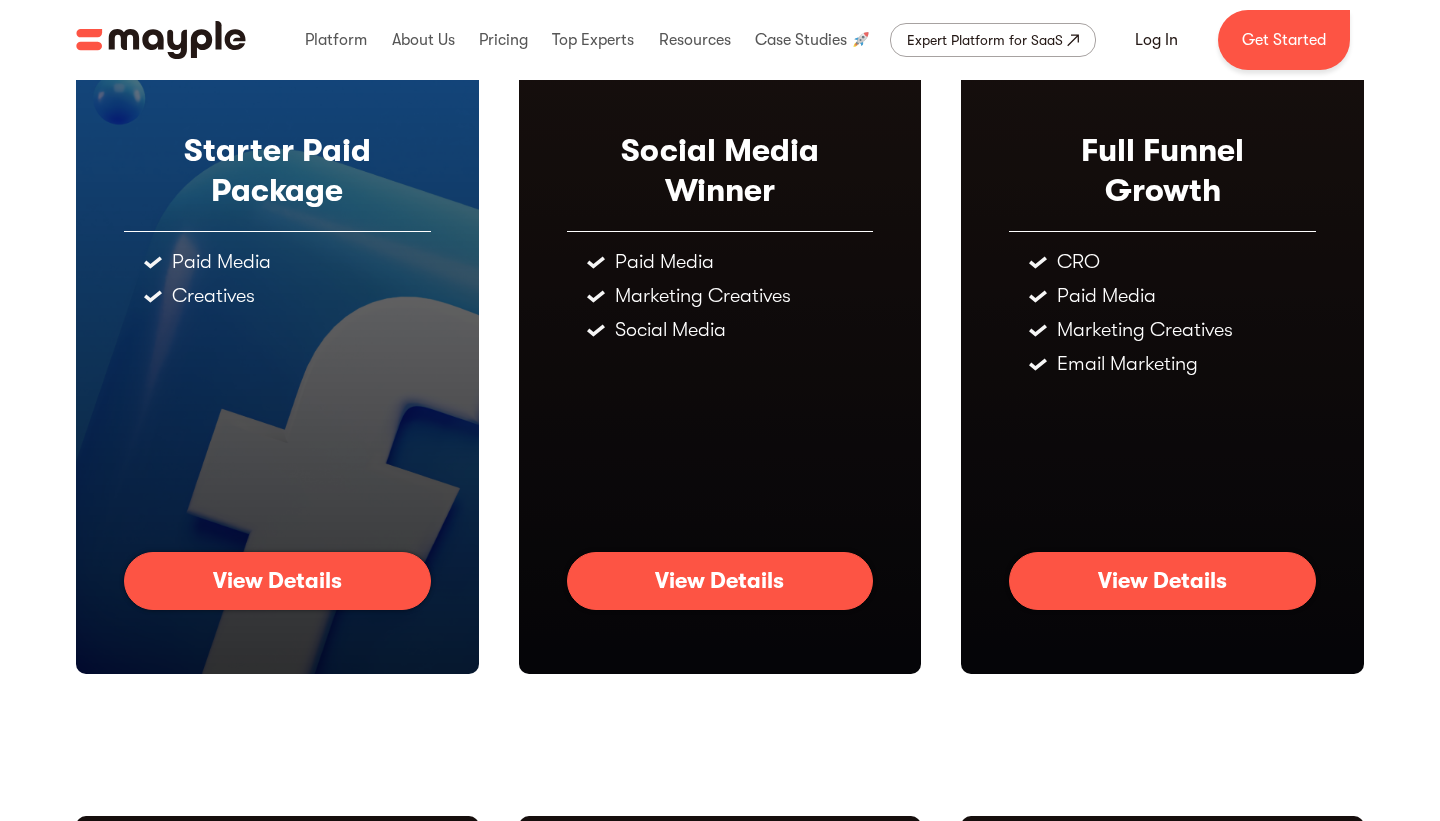 scroll, scrollTop: 216, scrollLeft: 0, axis: vertical 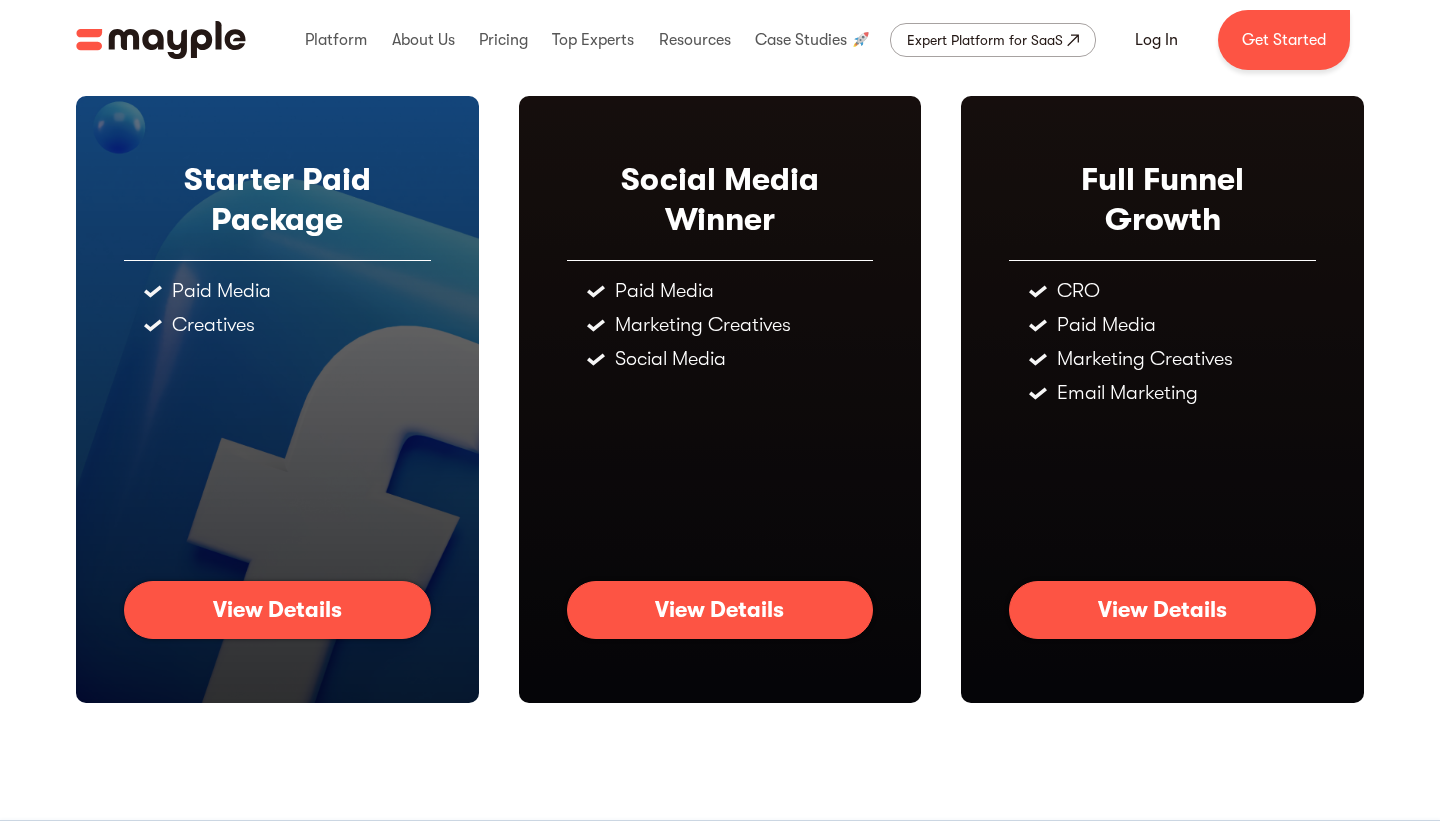 click on "View Details" at bounding box center [277, 610] 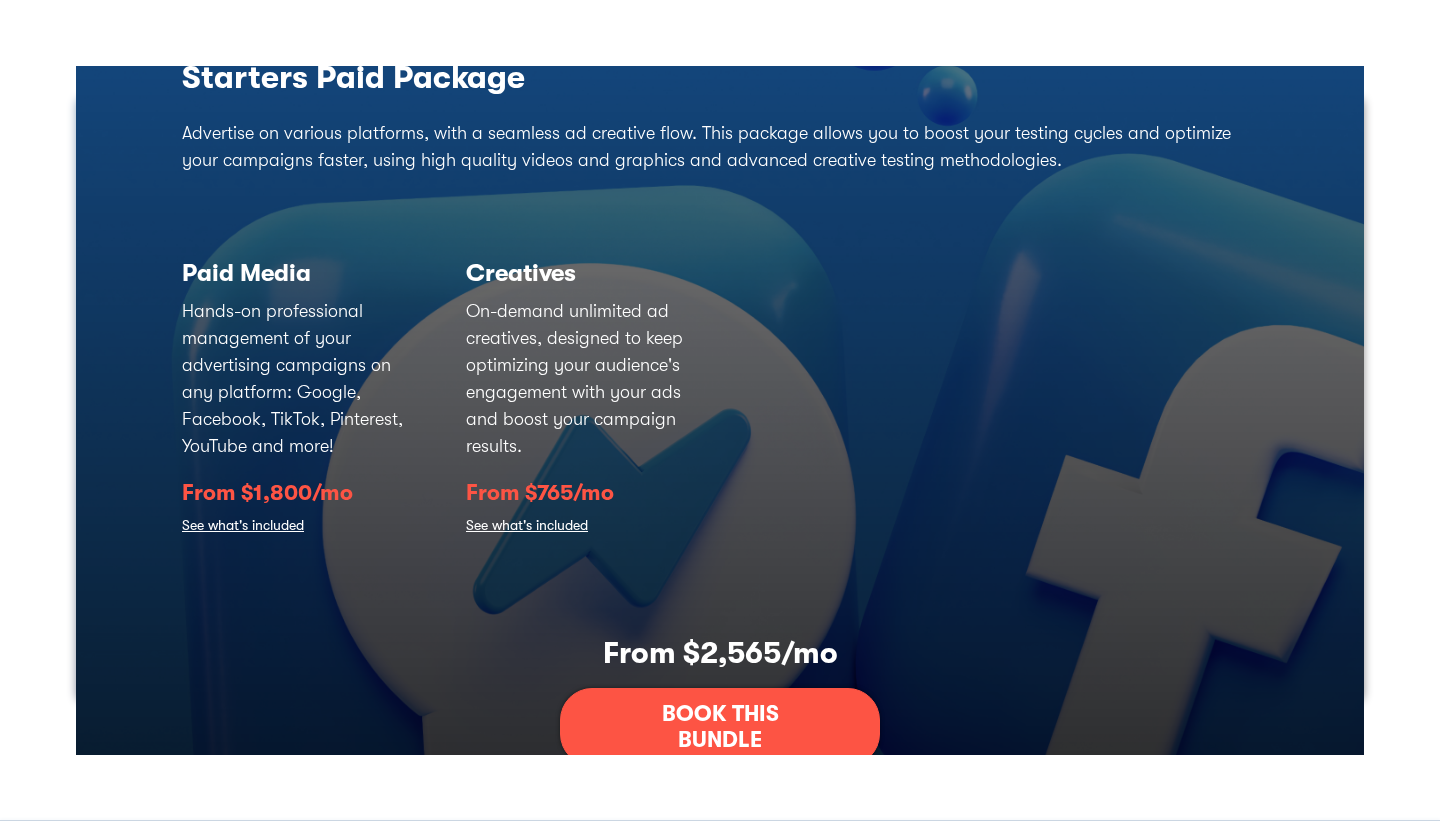 scroll, scrollTop: 68, scrollLeft: 0, axis: vertical 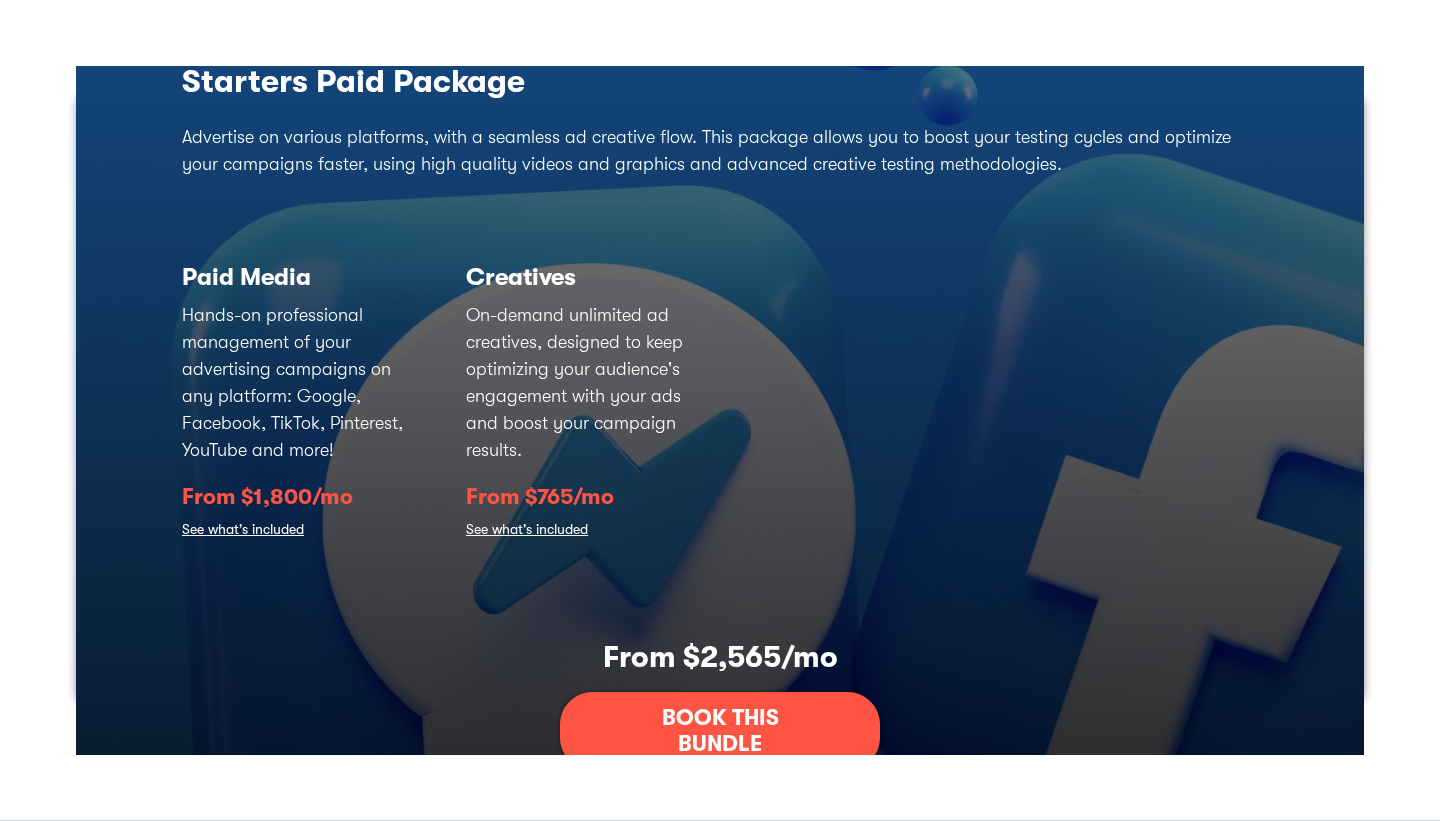 click on "See what's included" at bounding box center (243, 531) 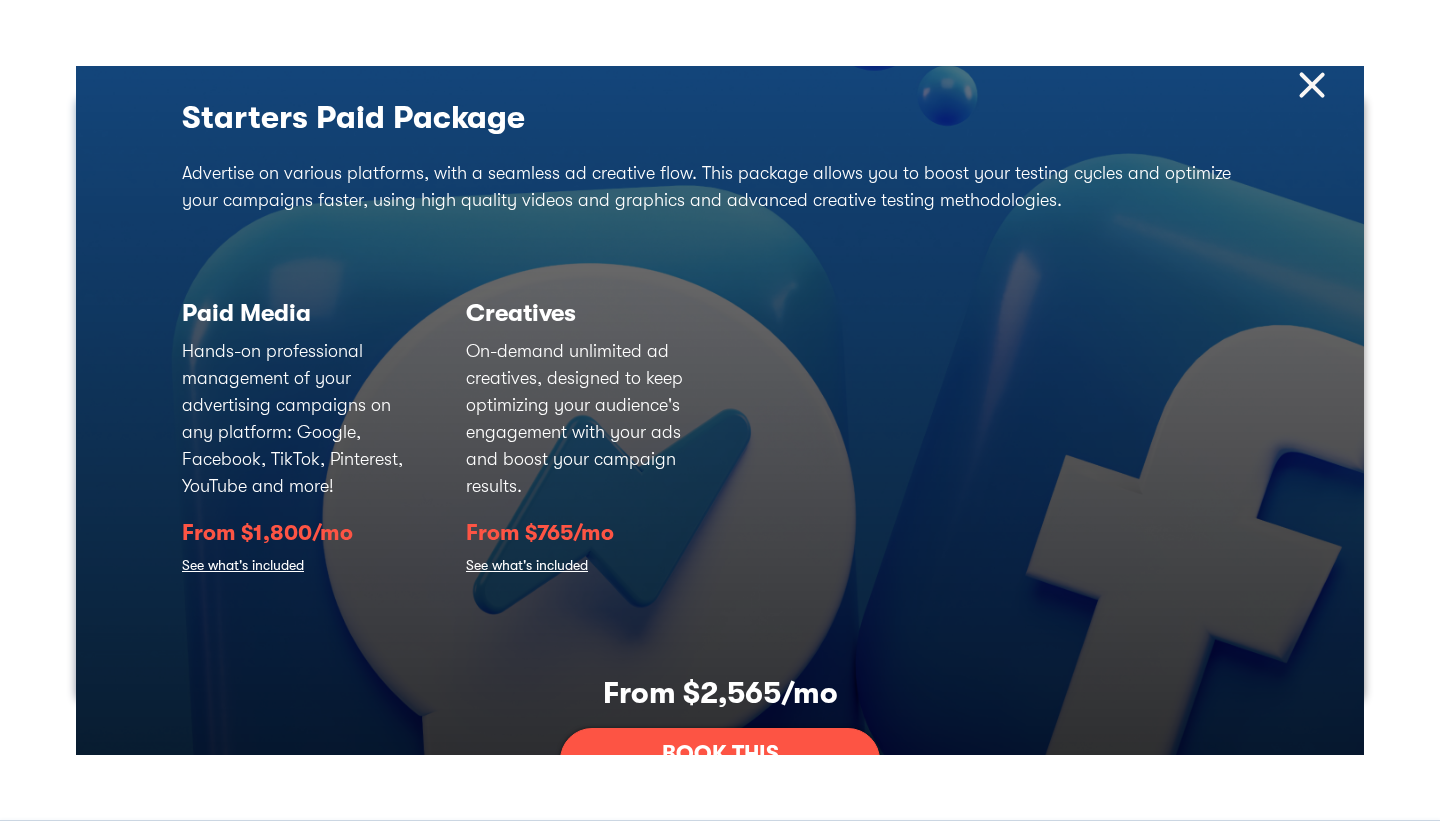 scroll, scrollTop: 0, scrollLeft: 0, axis: both 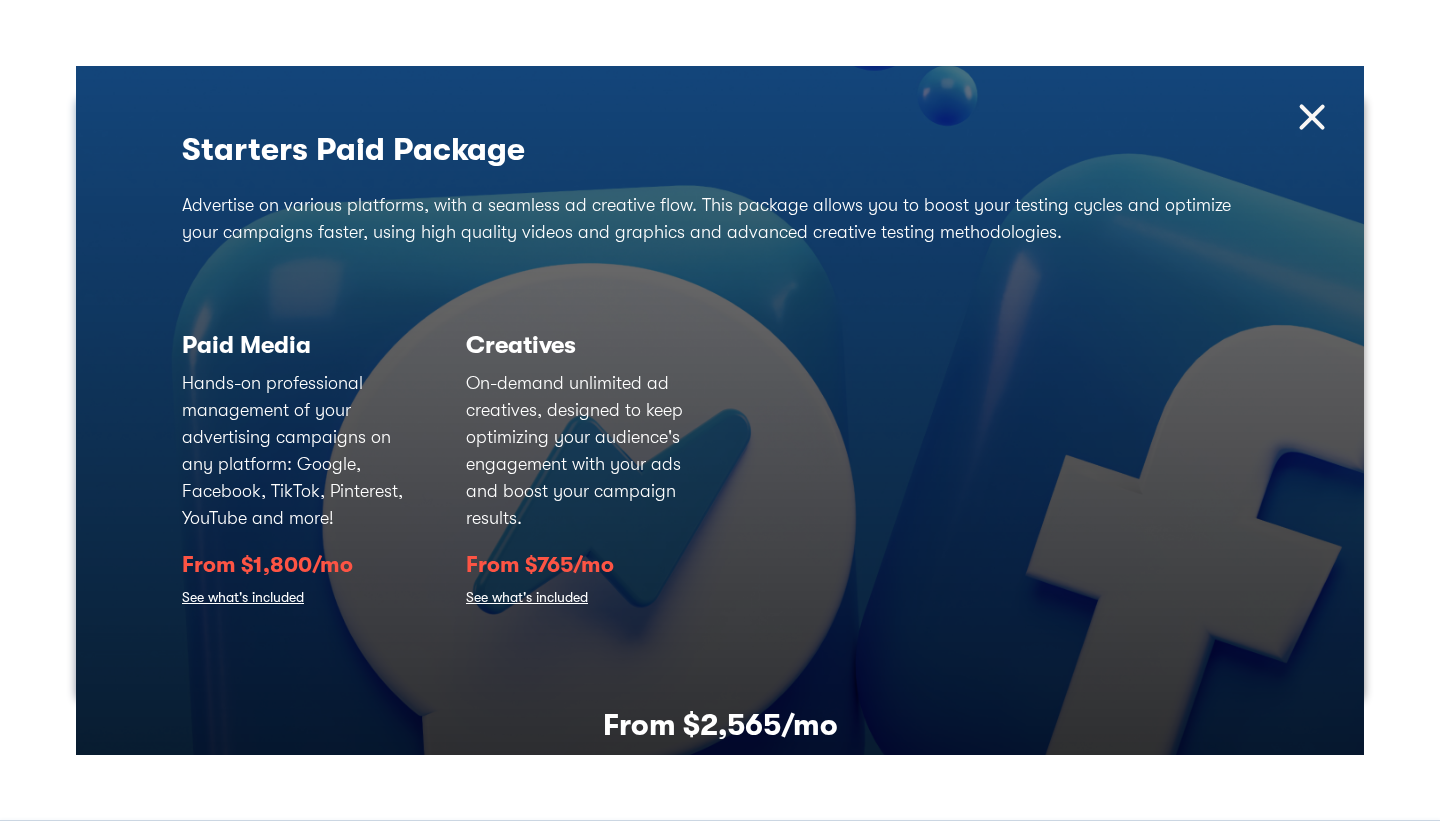 click at bounding box center (1312, 117) 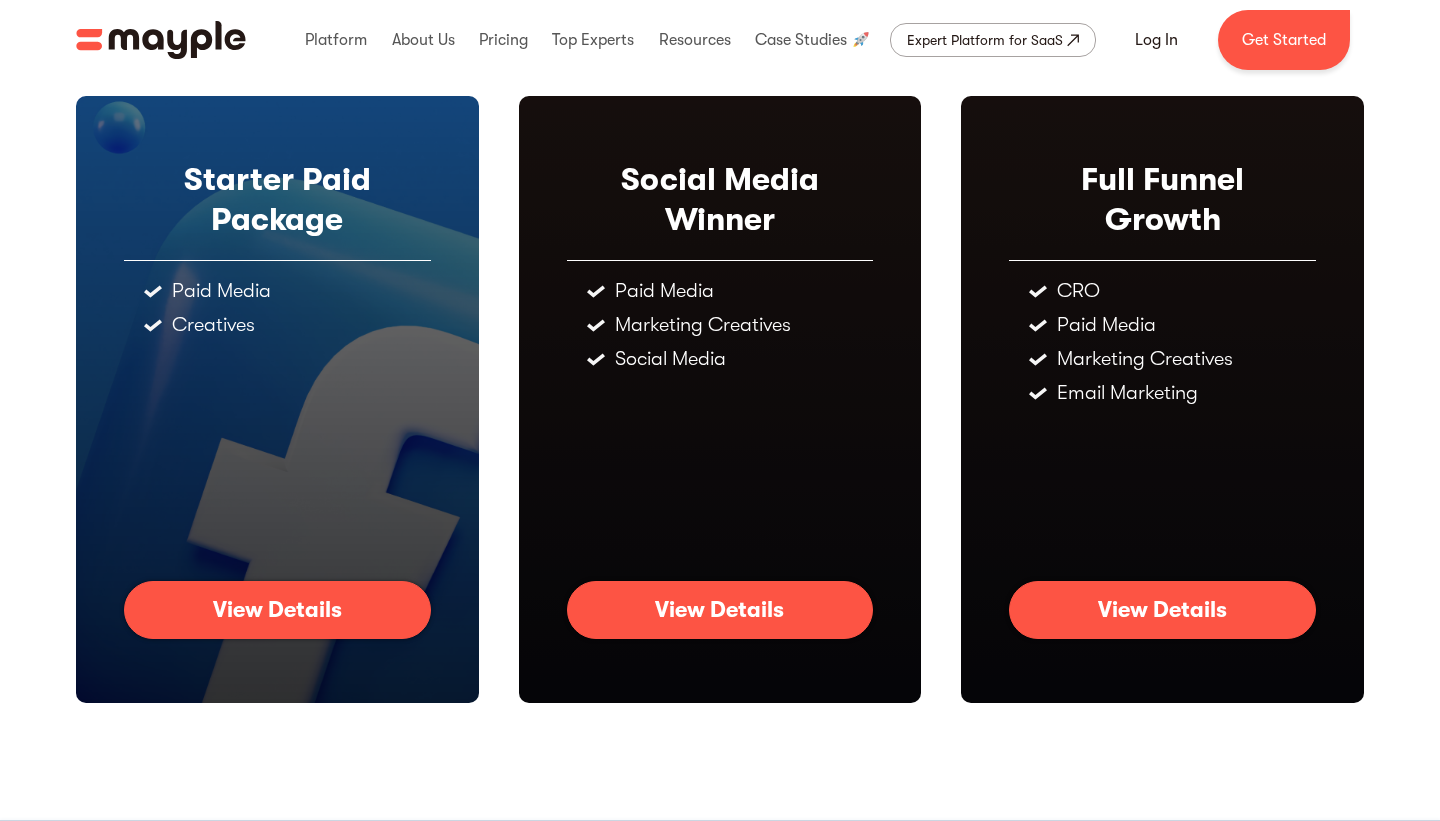 click on "View Details" at bounding box center [719, 610] 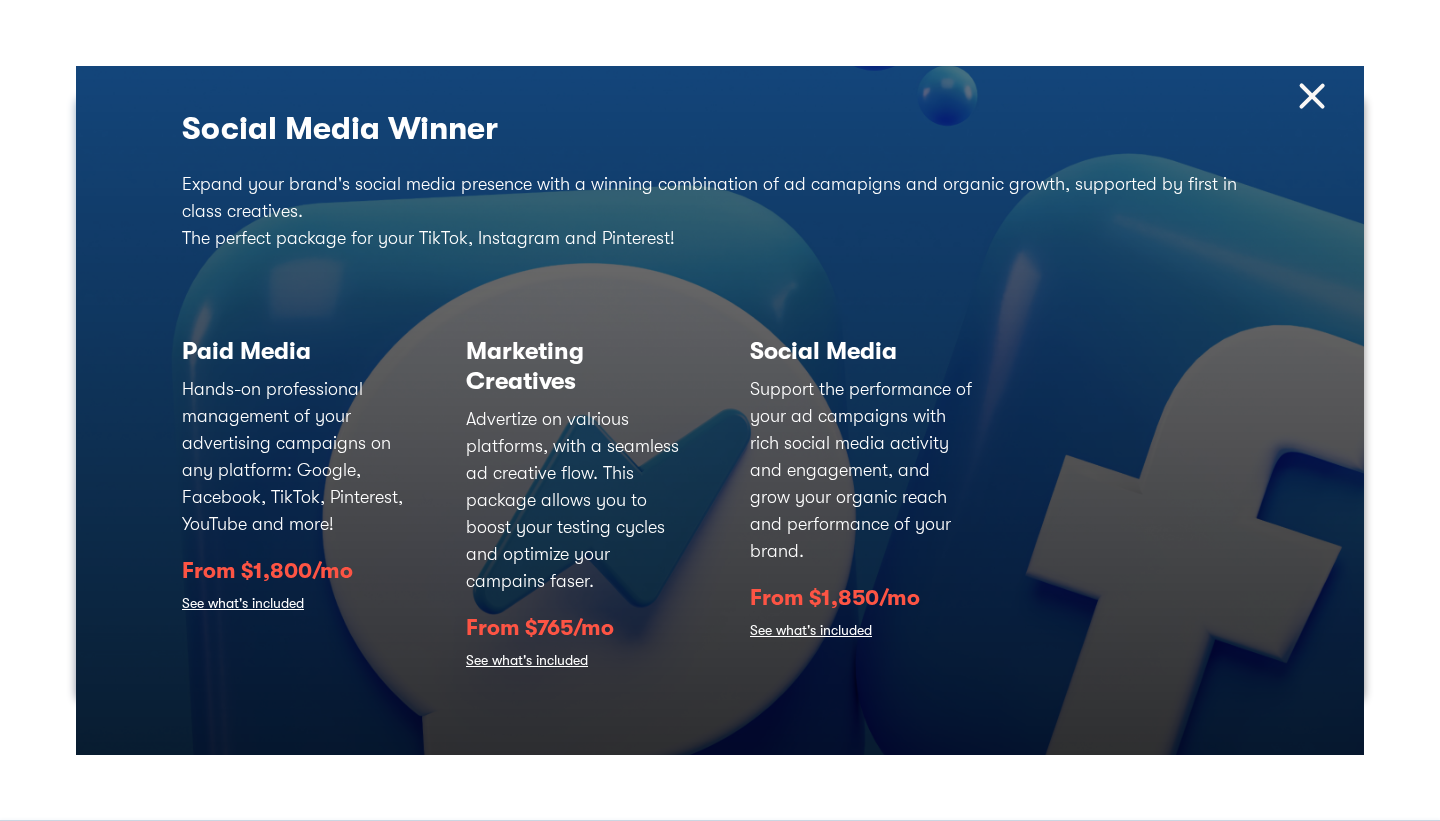 scroll, scrollTop: 0, scrollLeft: 0, axis: both 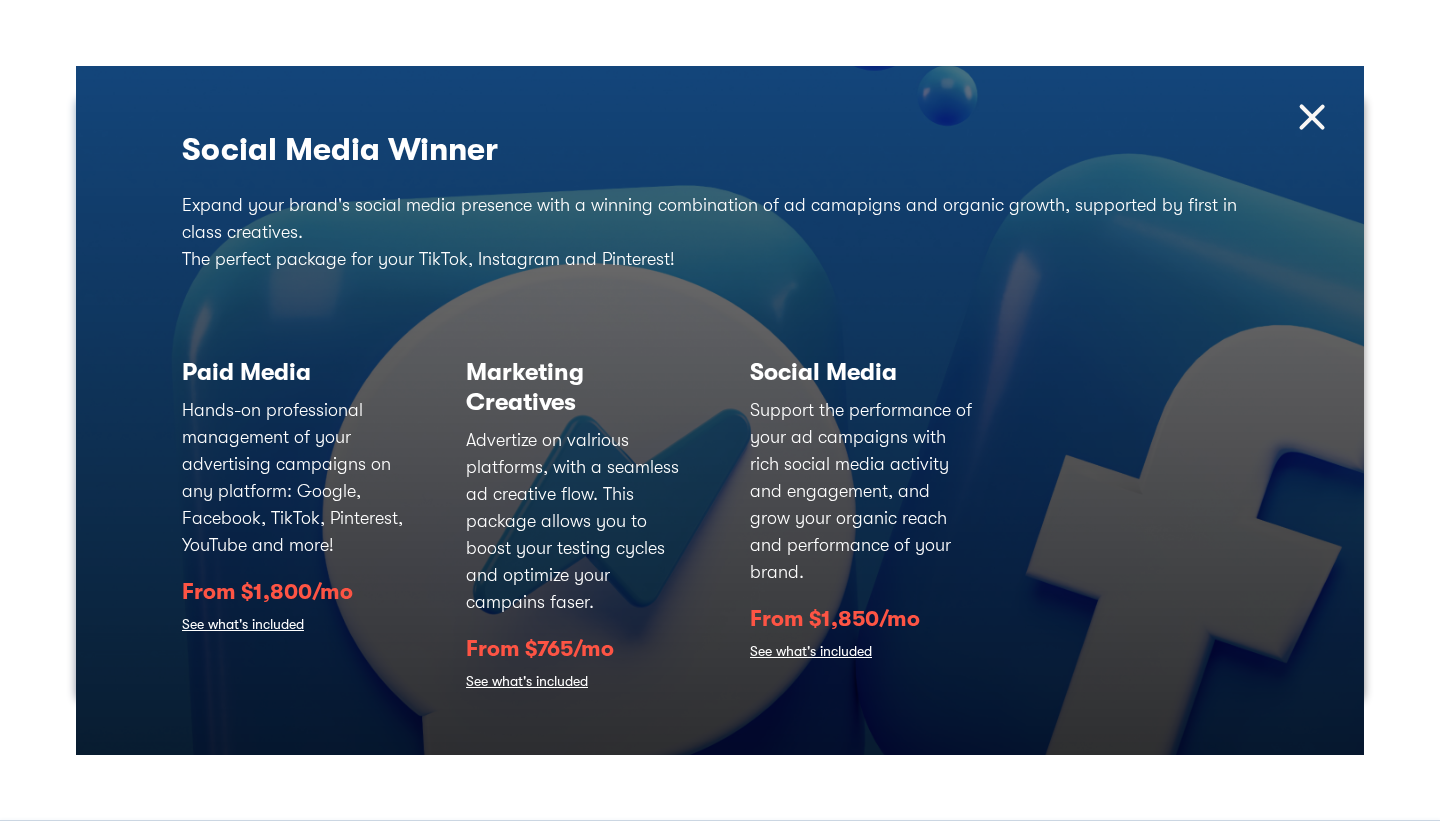 click at bounding box center [1312, 117] 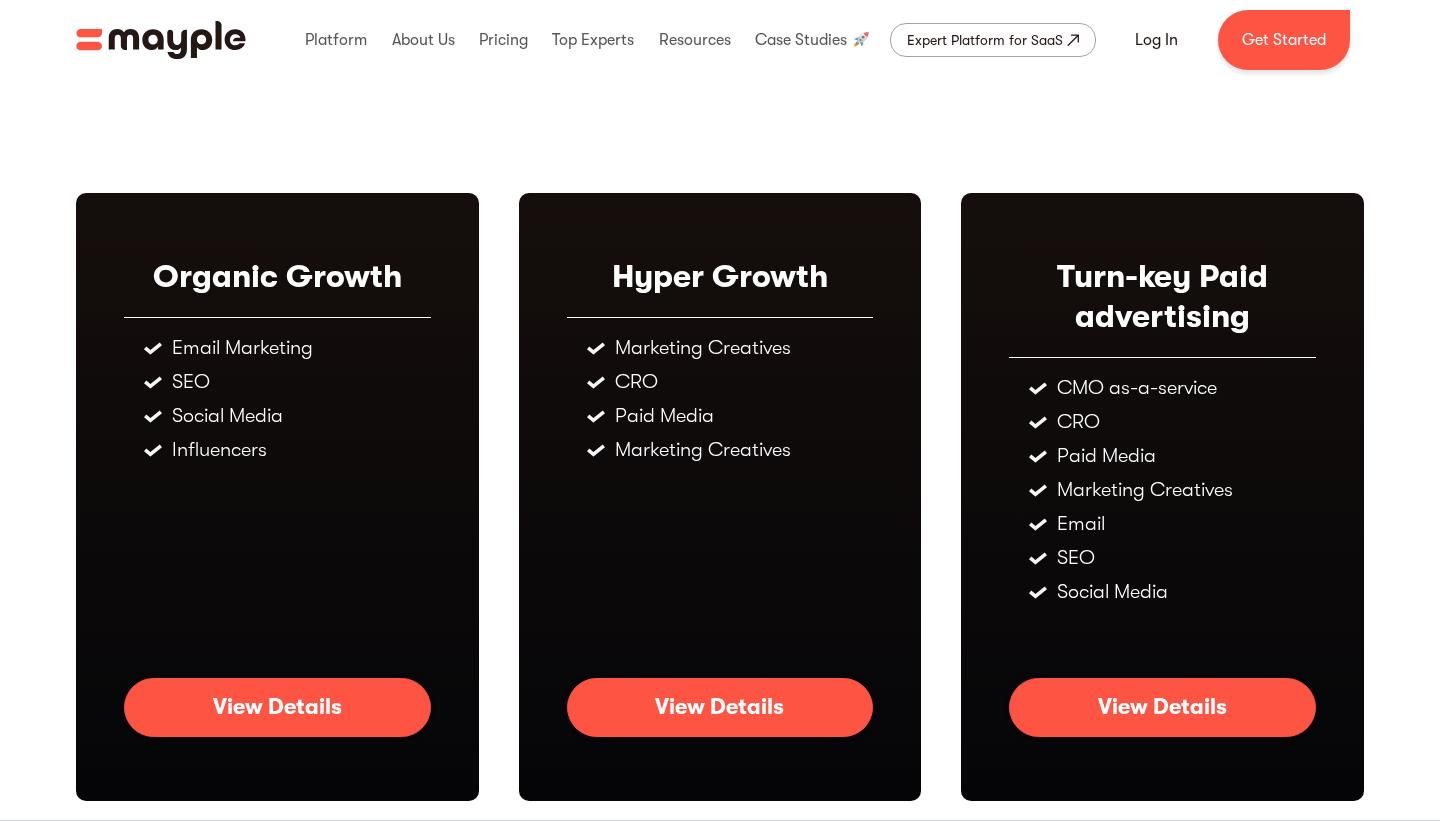 scroll, scrollTop: 928, scrollLeft: 0, axis: vertical 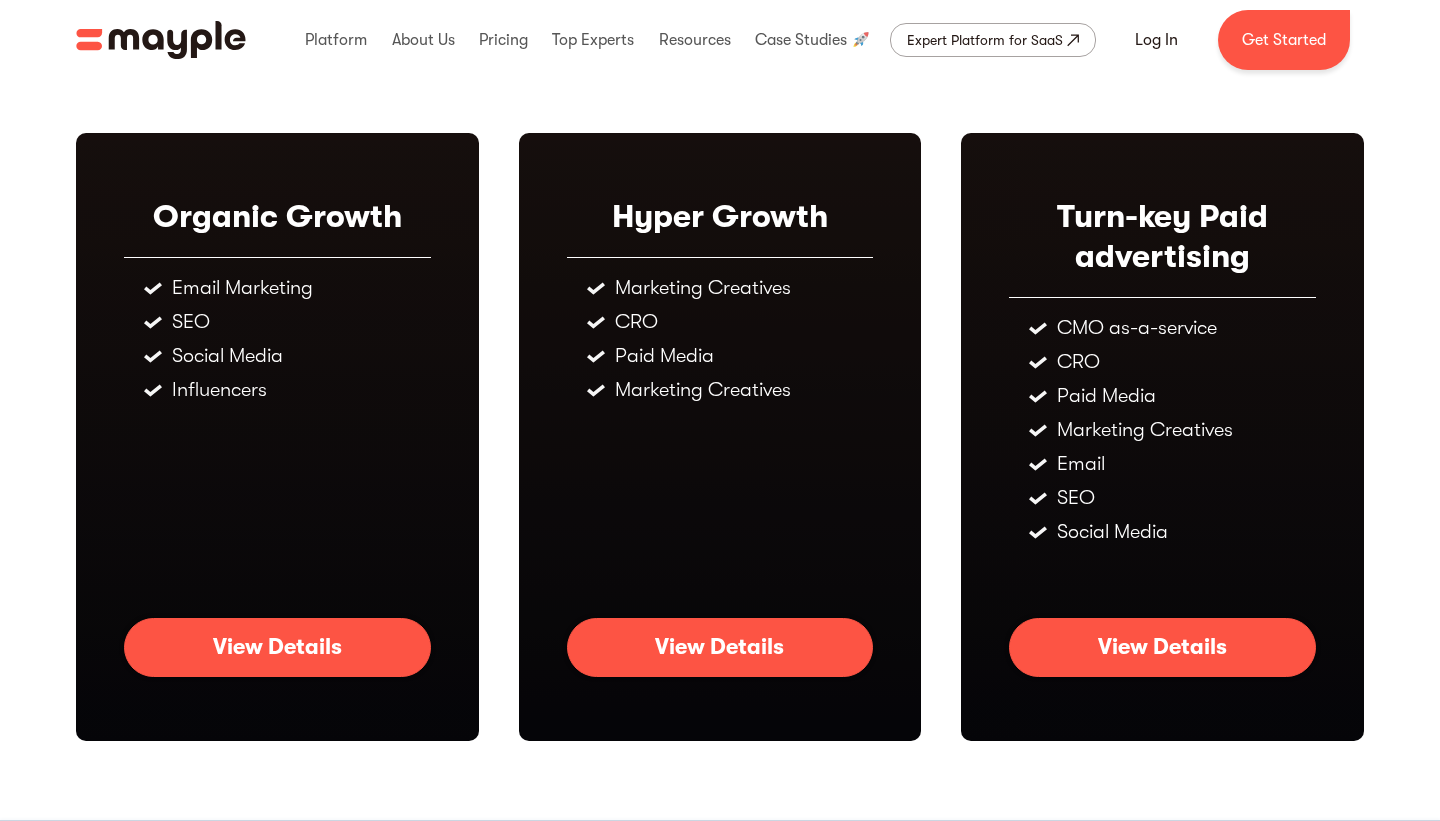click on "View Details" at bounding box center [277, 647] 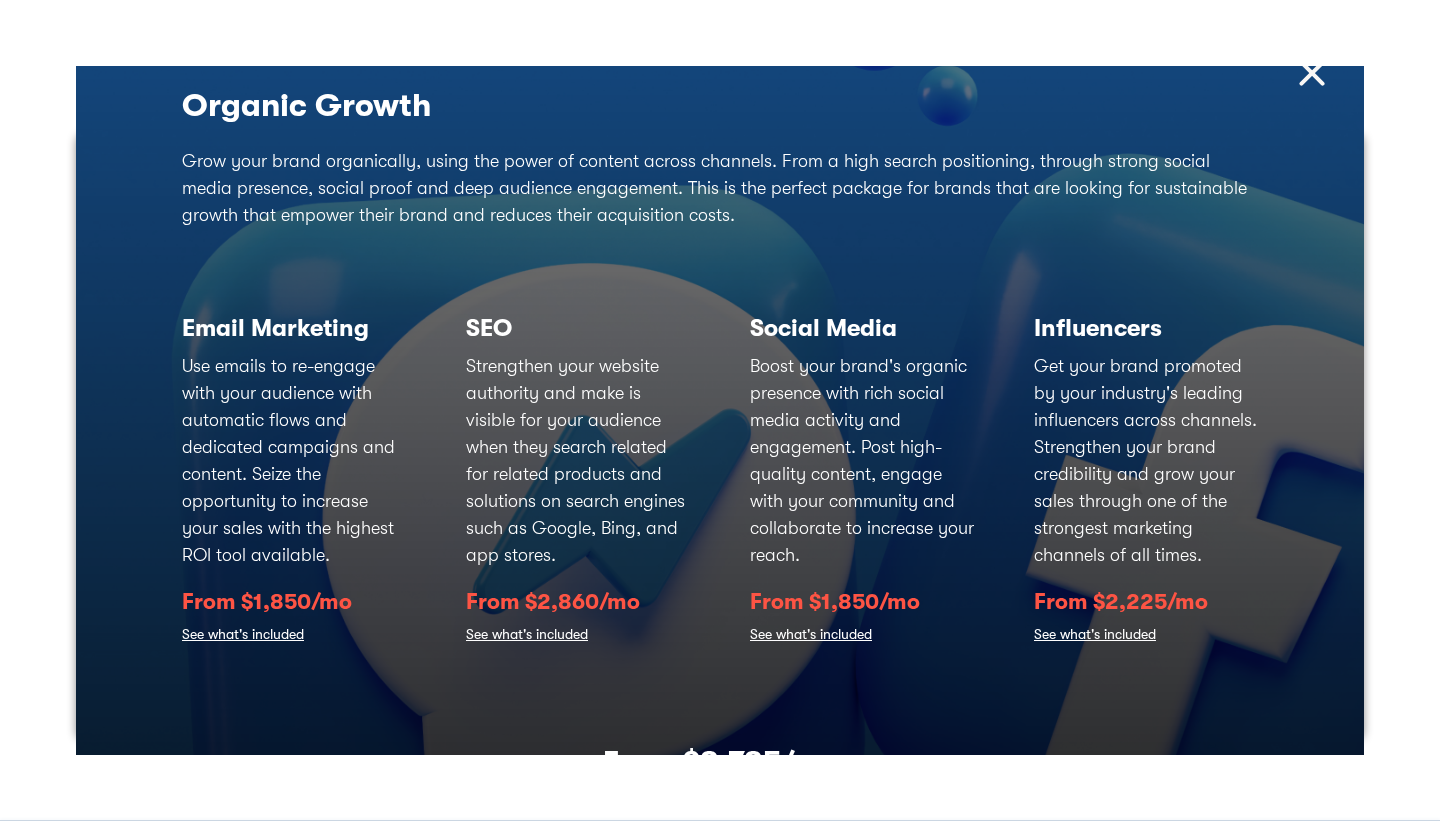 scroll, scrollTop: 45, scrollLeft: 0, axis: vertical 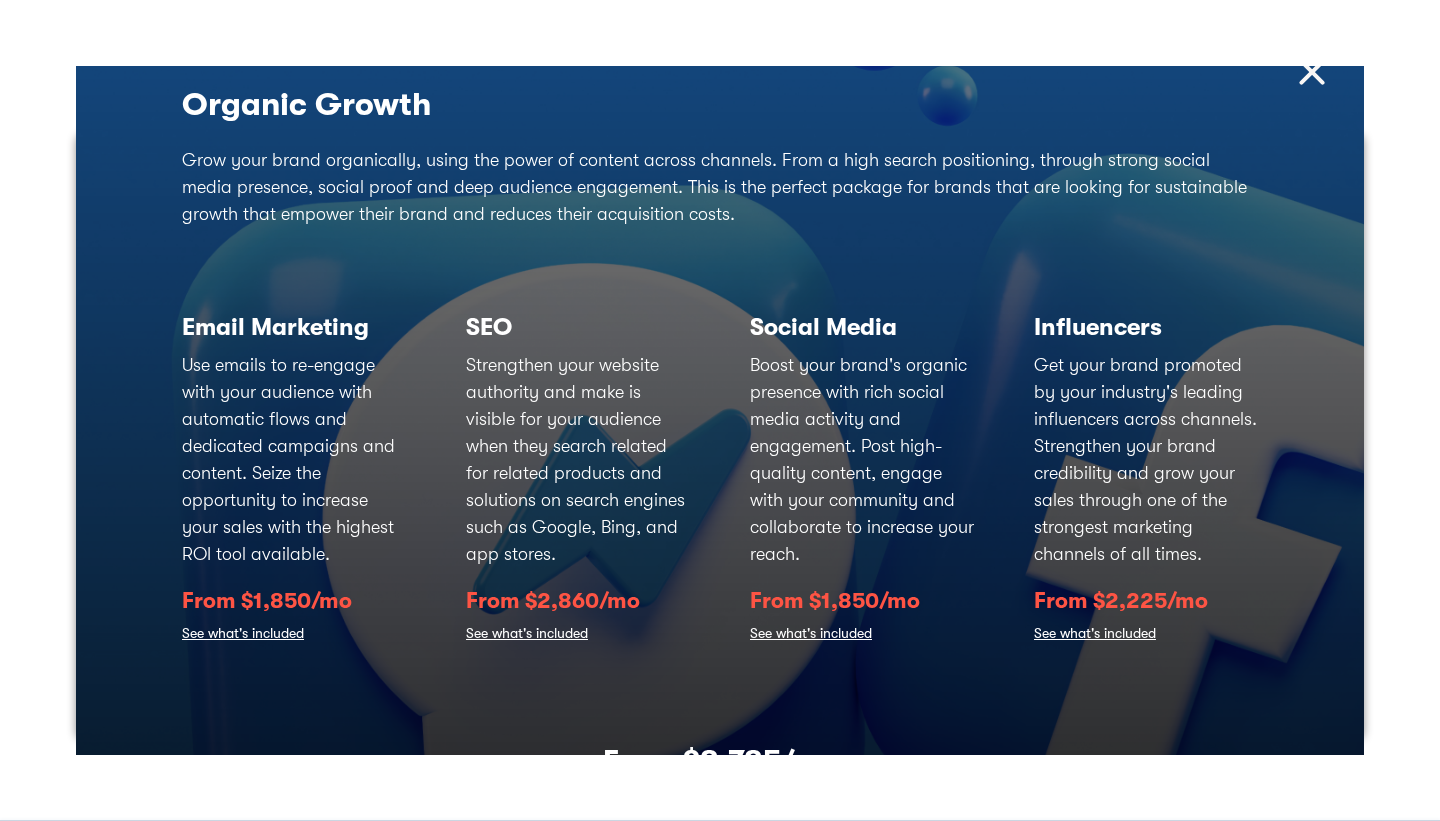 click at bounding box center (1312, 72) 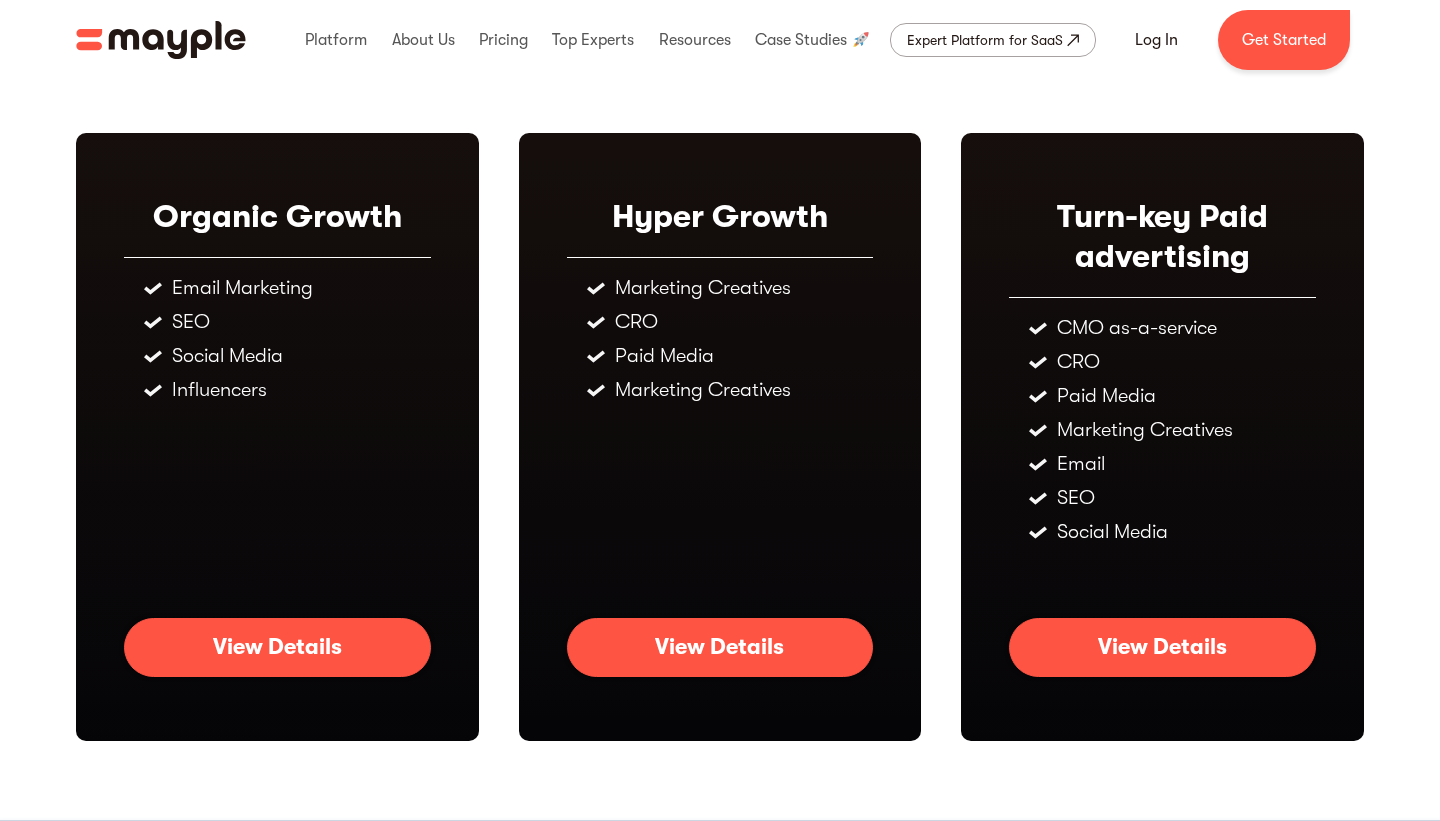 click on "View Details" at bounding box center [719, 647] 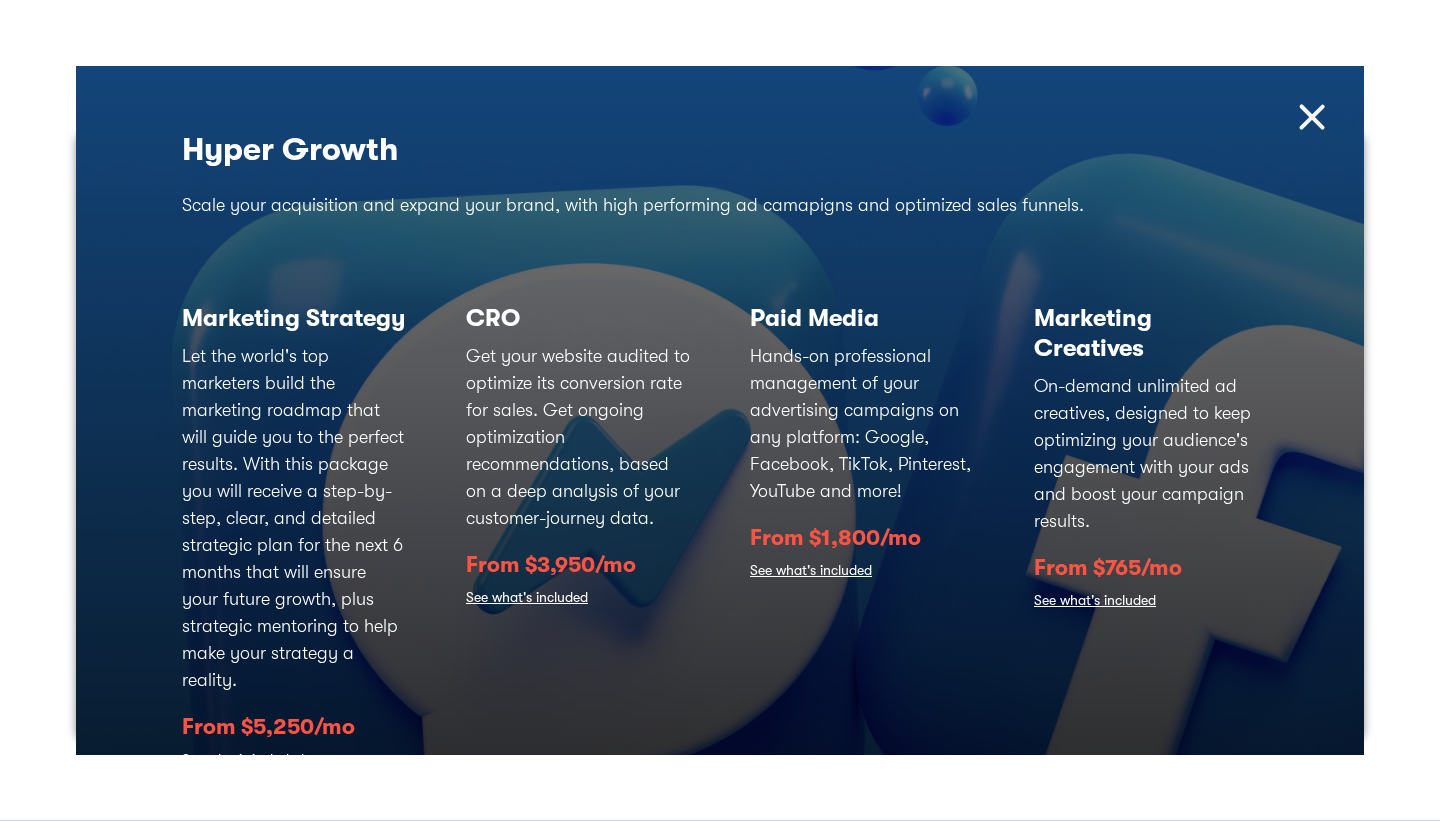 scroll, scrollTop: 27, scrollLeft: 0, axis: vertical 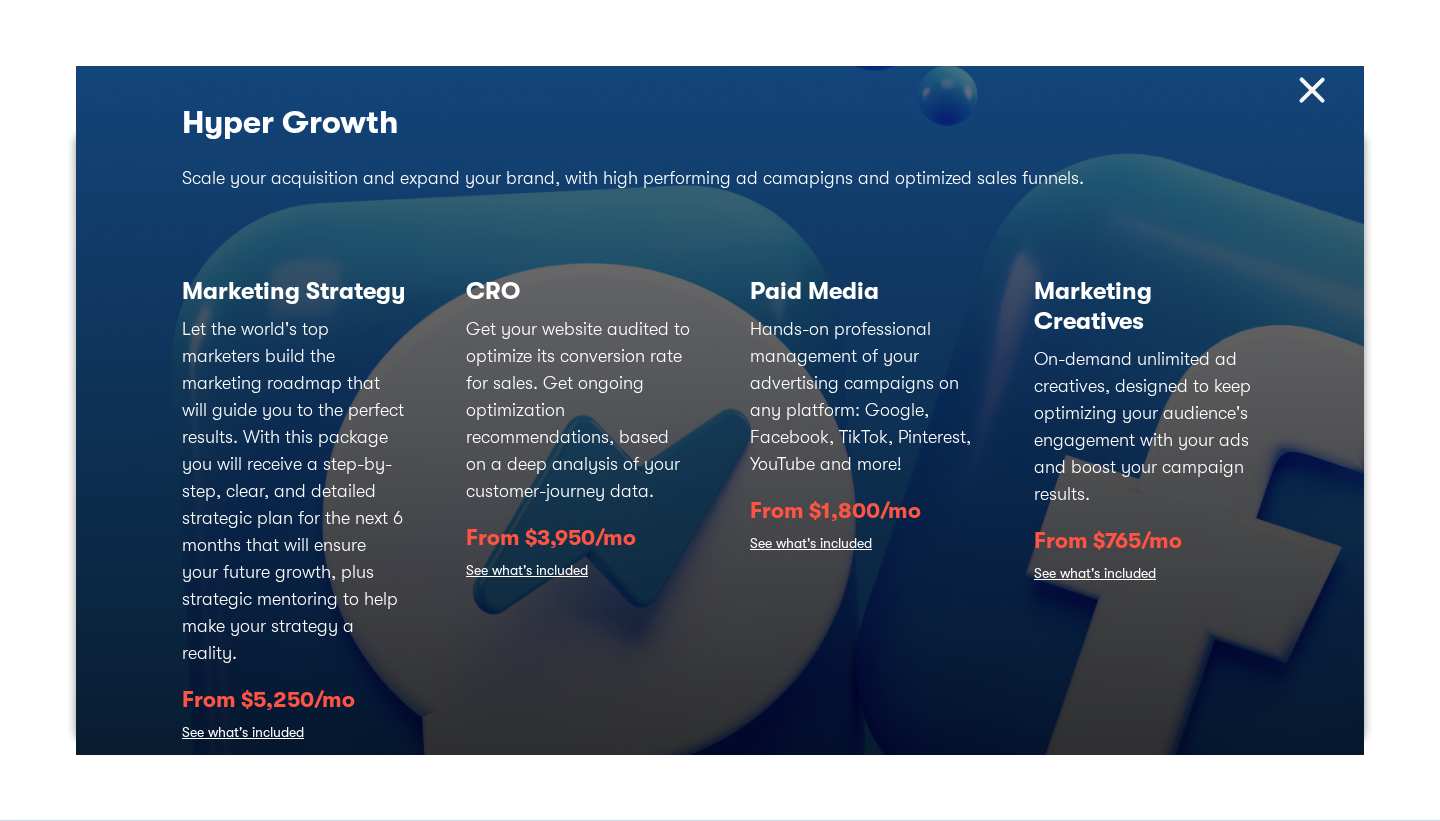 click at bounding box center [1312, 90] 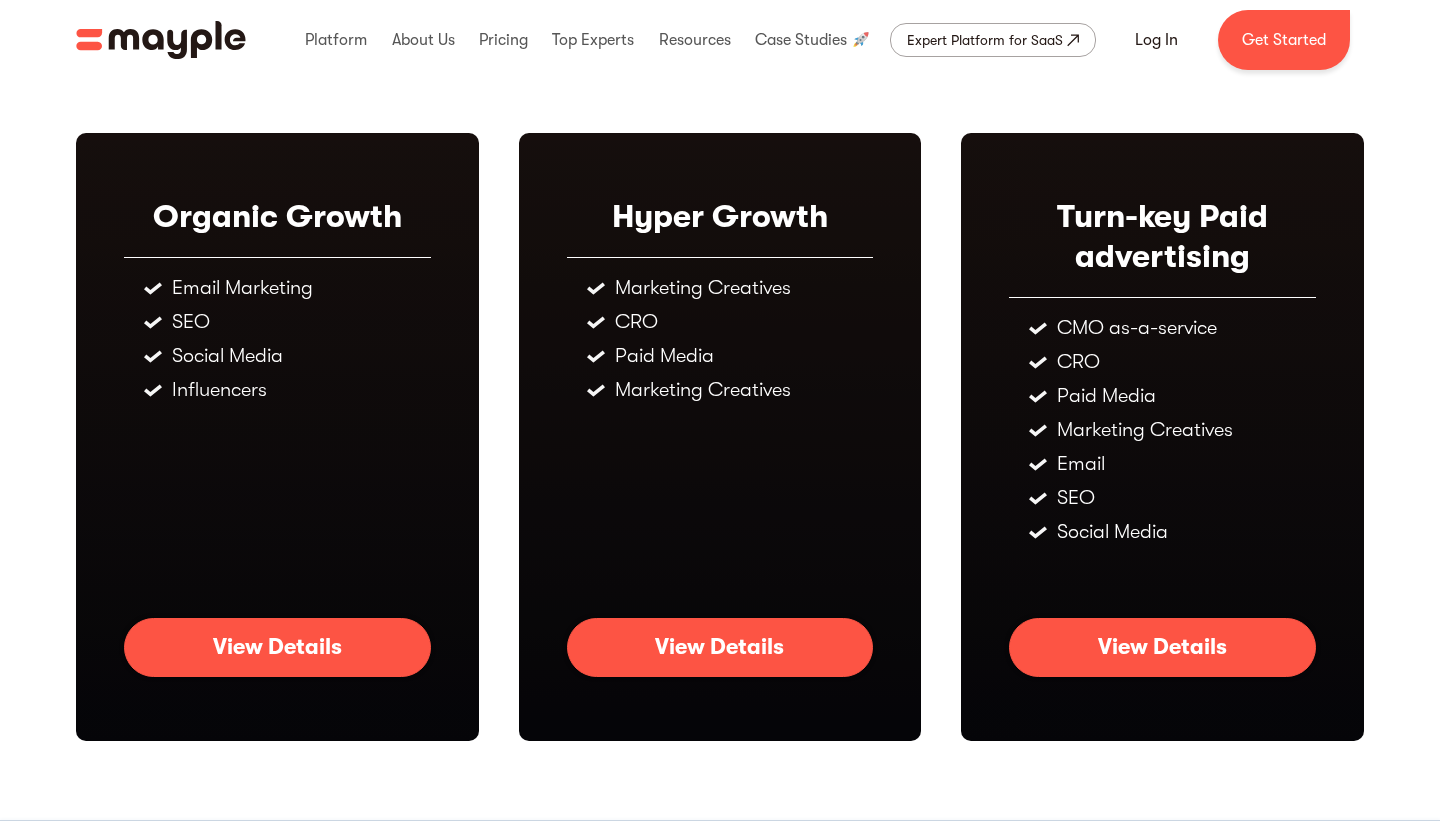 click on "View Details" at bounding box center (1162, 647) 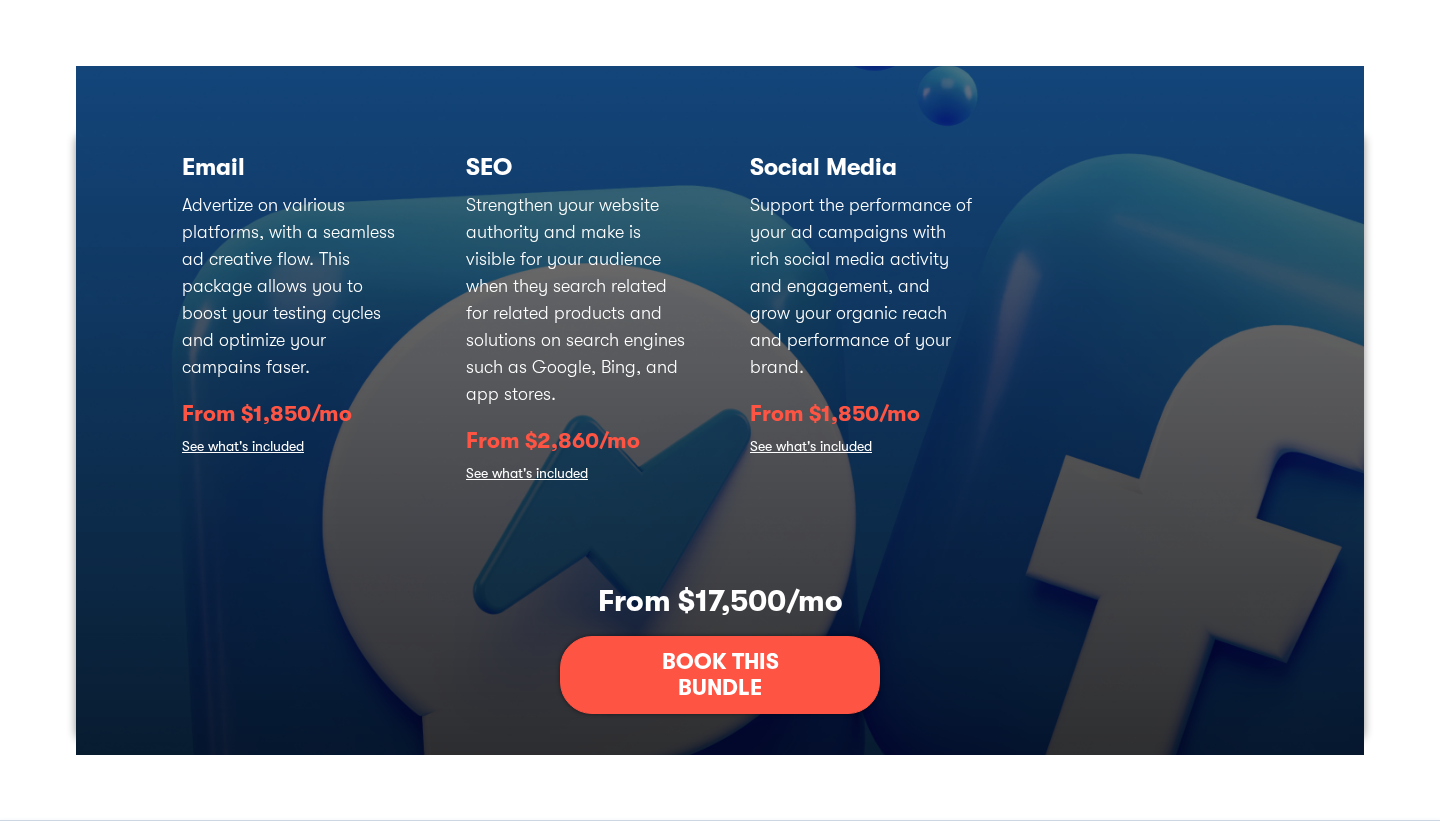 scroll, scrollTop: 0, scrollLeft: 0, axis: both 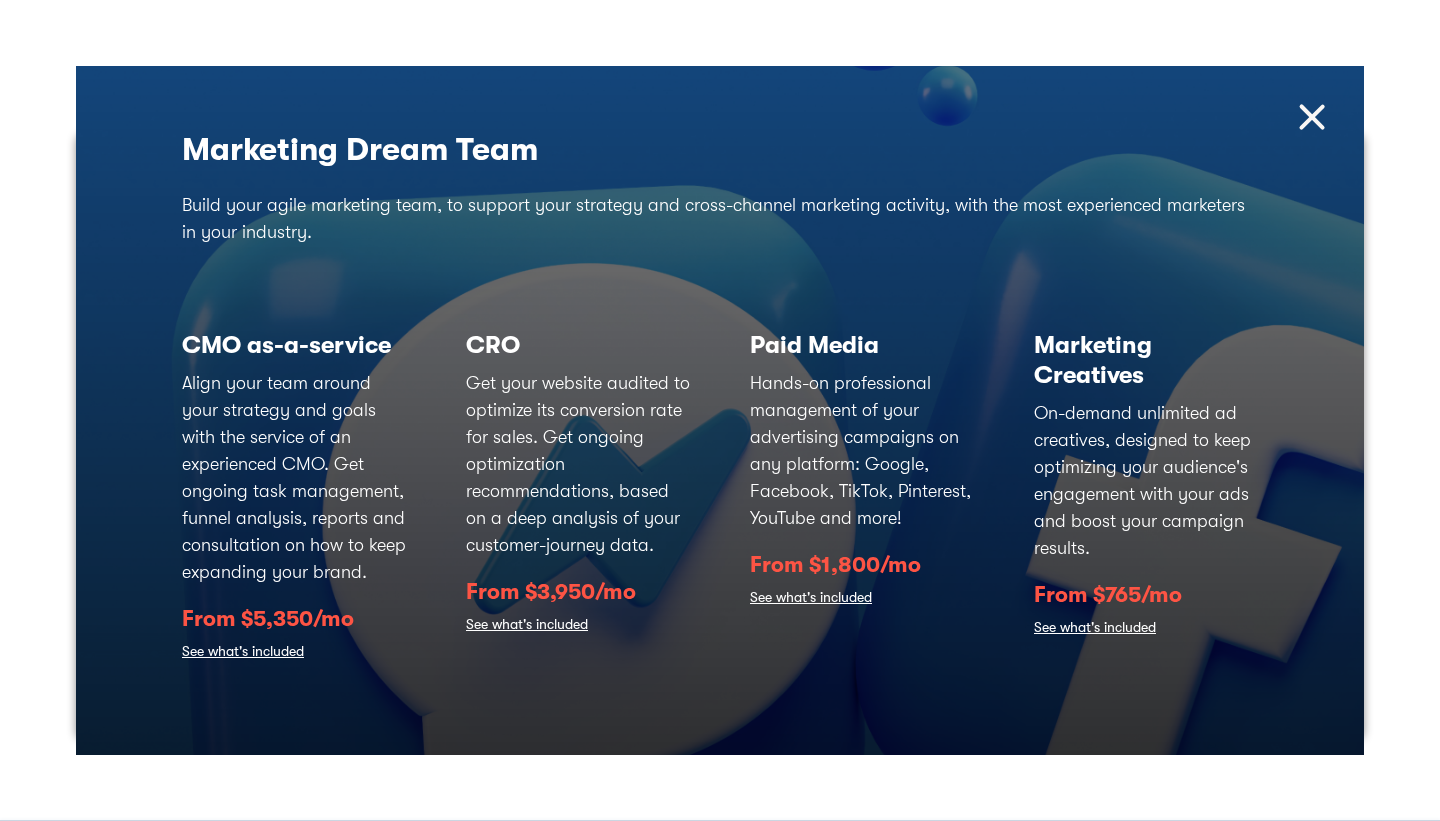 click at bounding box center [1312, 117] 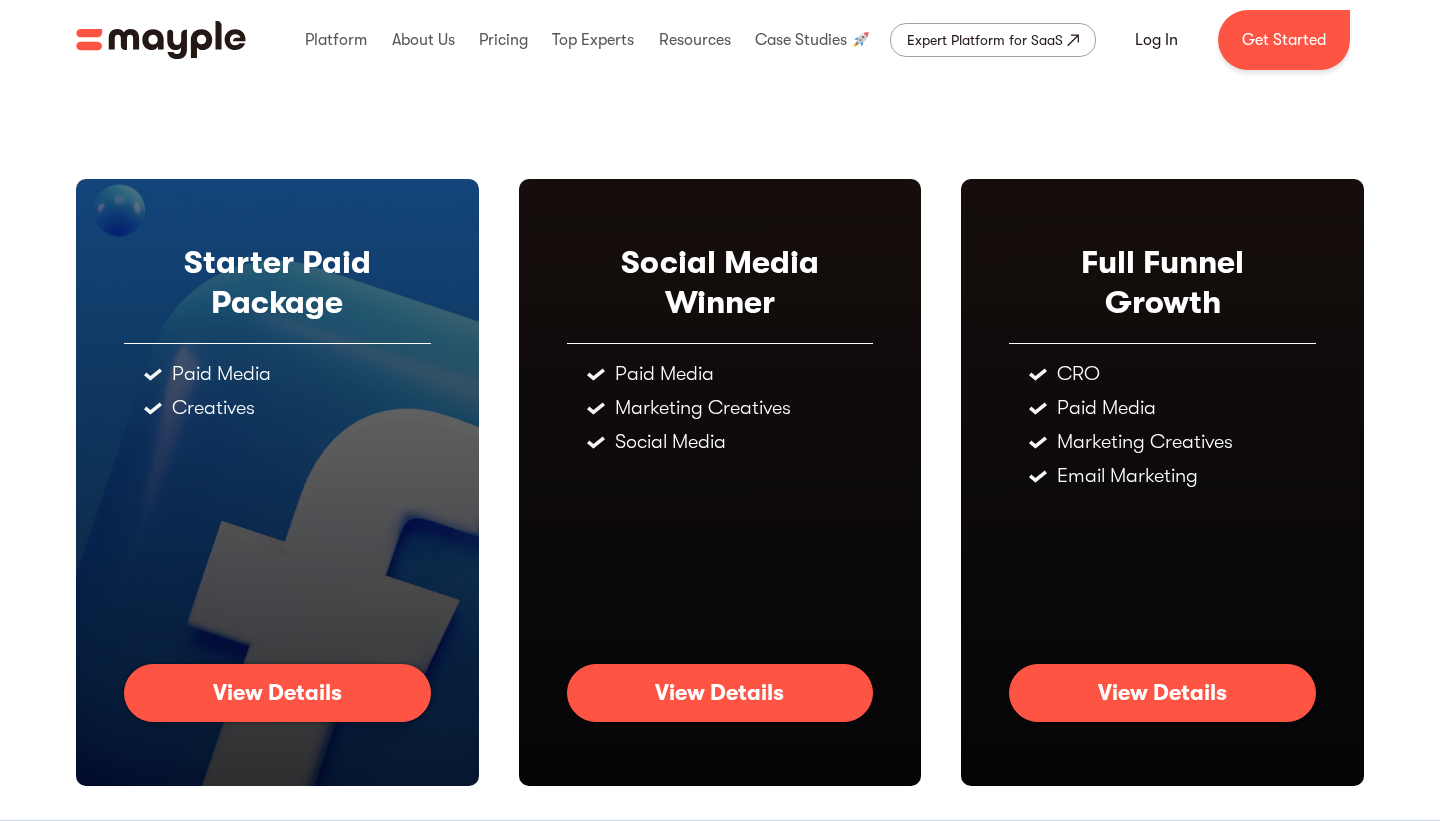 scroll, scrollTop: 0, scrollLeft: 0, axis: both 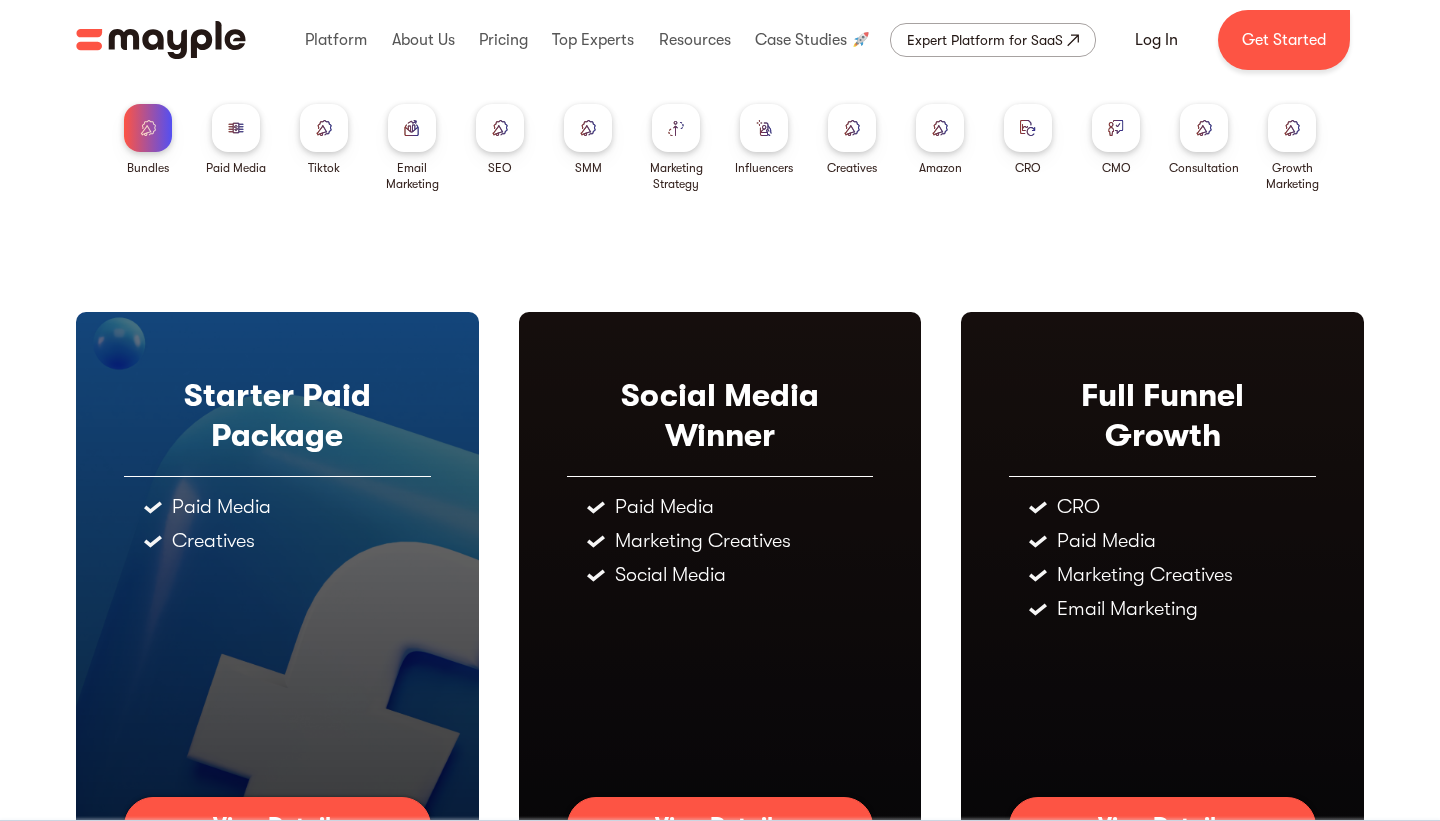 click at bounding box center [236, 127] 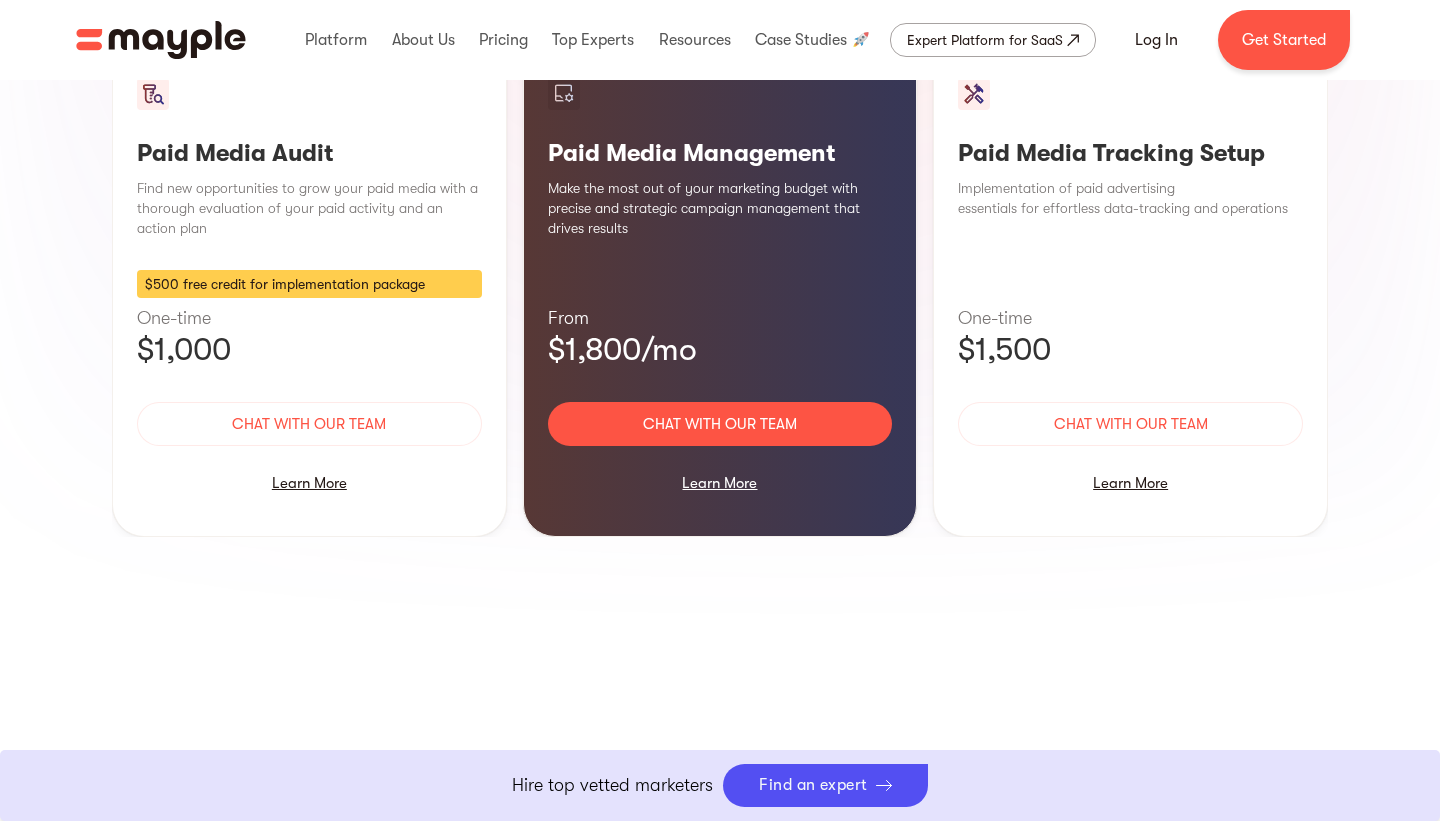 scroll, scrollTop: 1818, scrollLeft: 0, axis: vertical 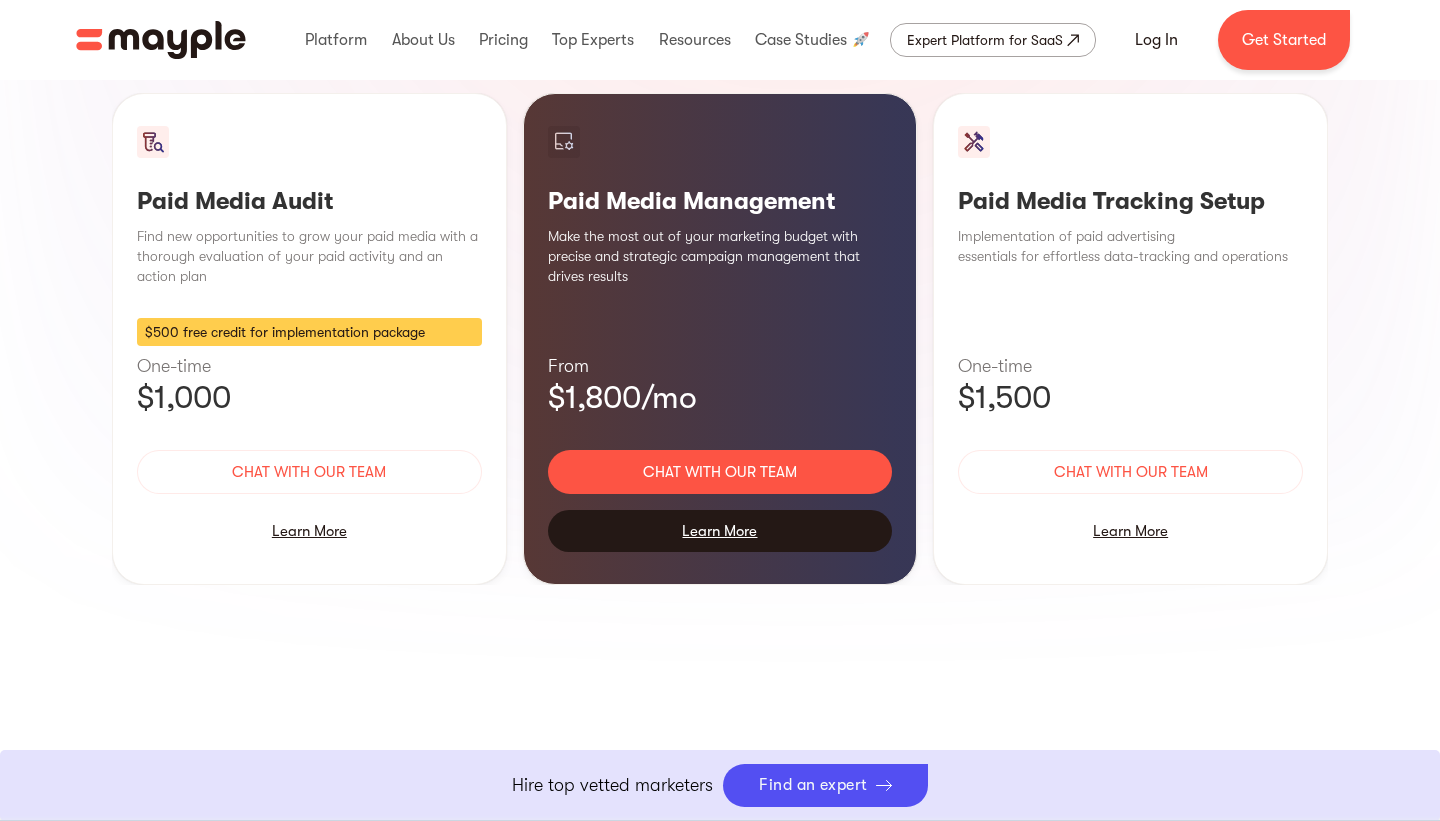 click on "Learn More" at bounding box center (720, 531) 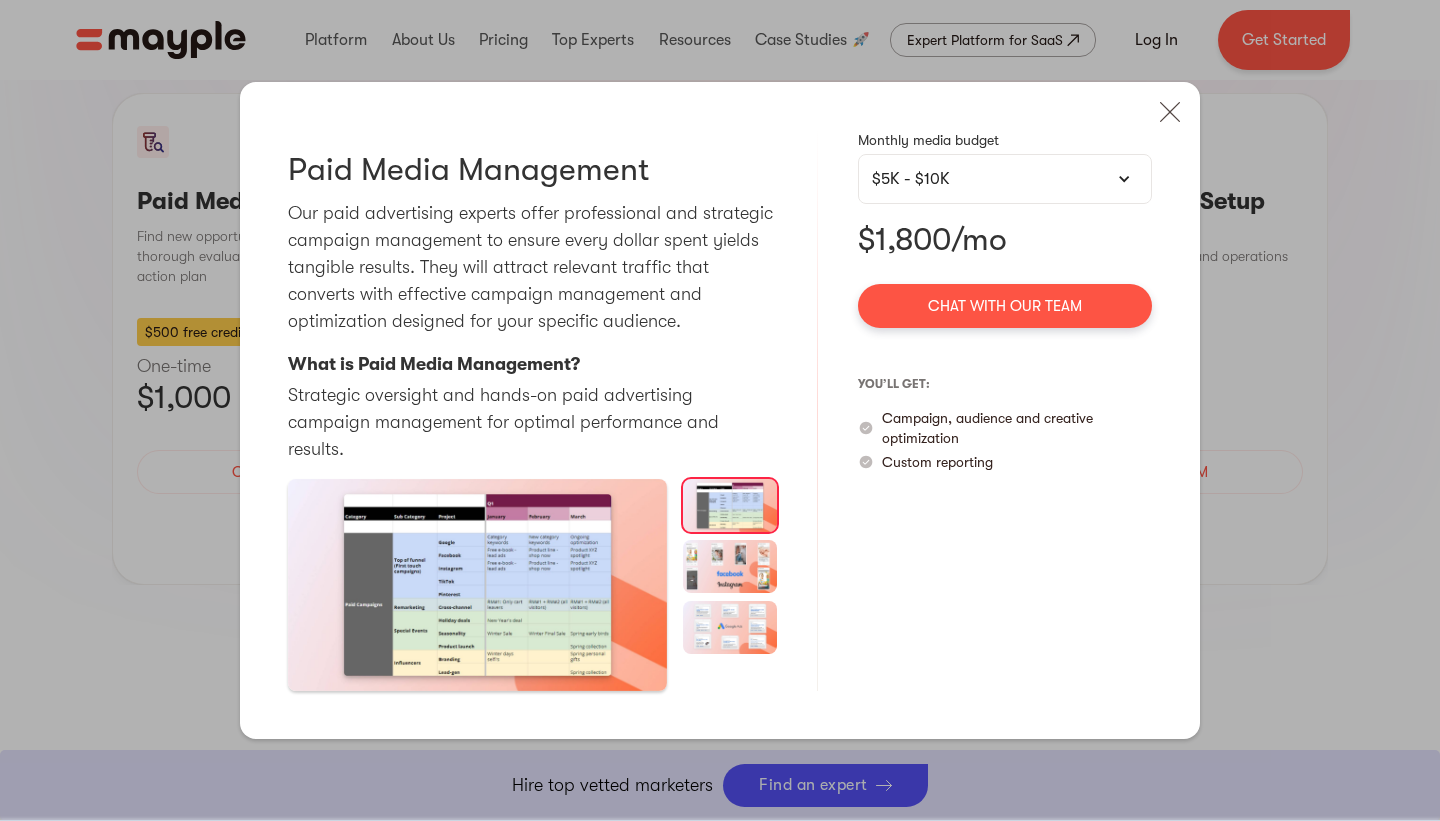 click on "$5K - $10K" at bounding box center (1005, 179) 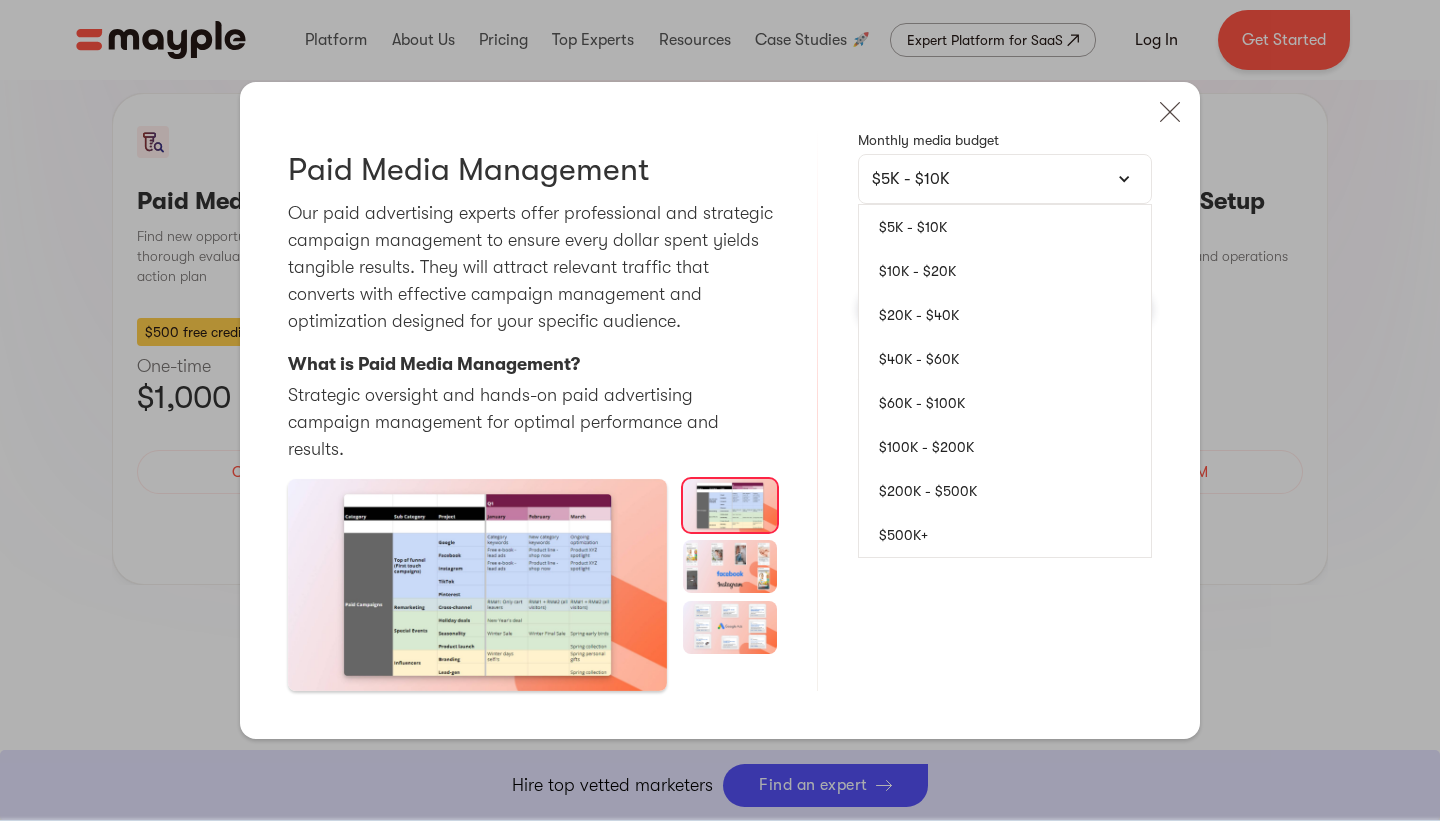 click on "$10K - $20K" at bounding box center (1005, 271) 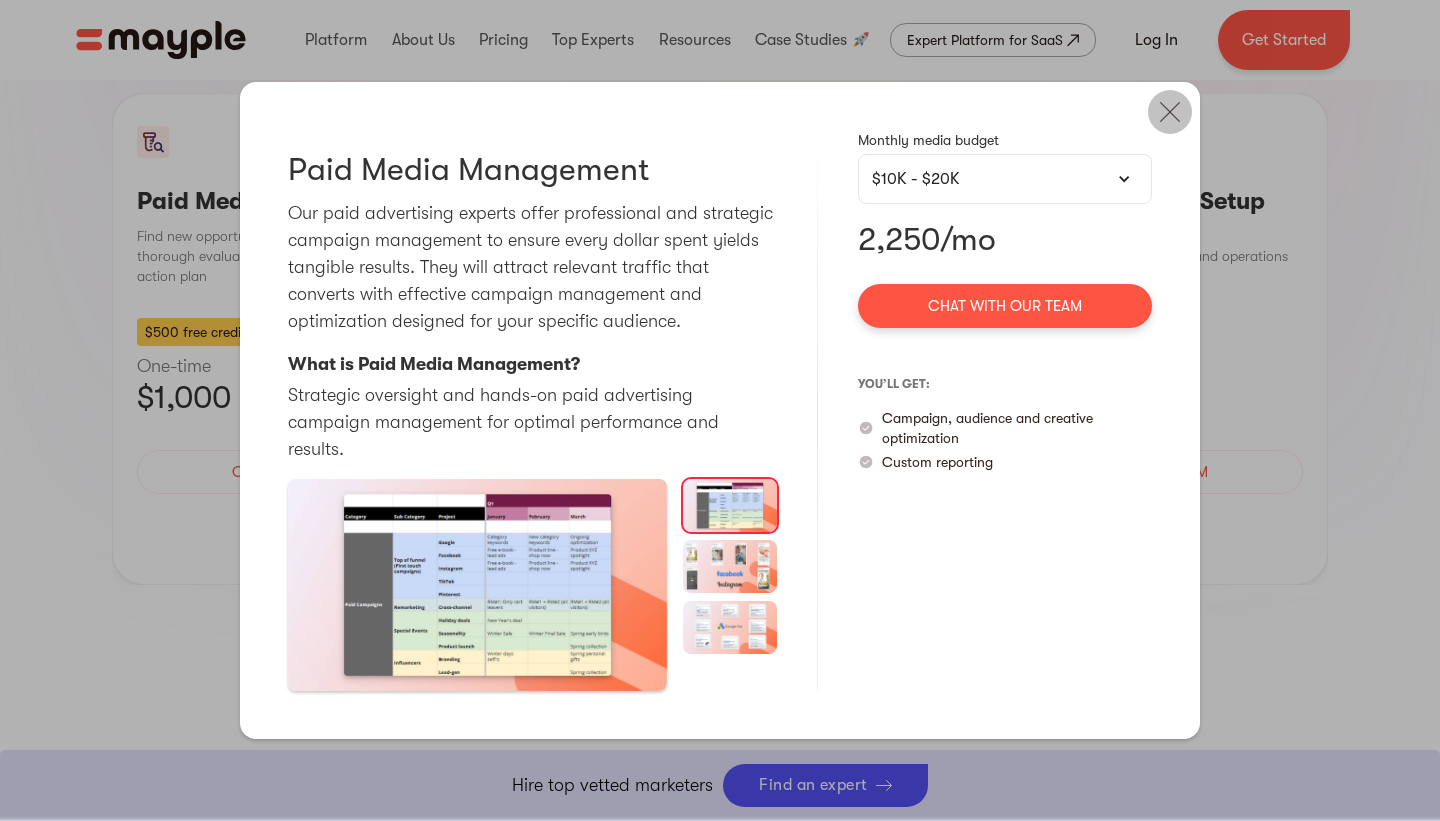click at bounding box center (0, 0) 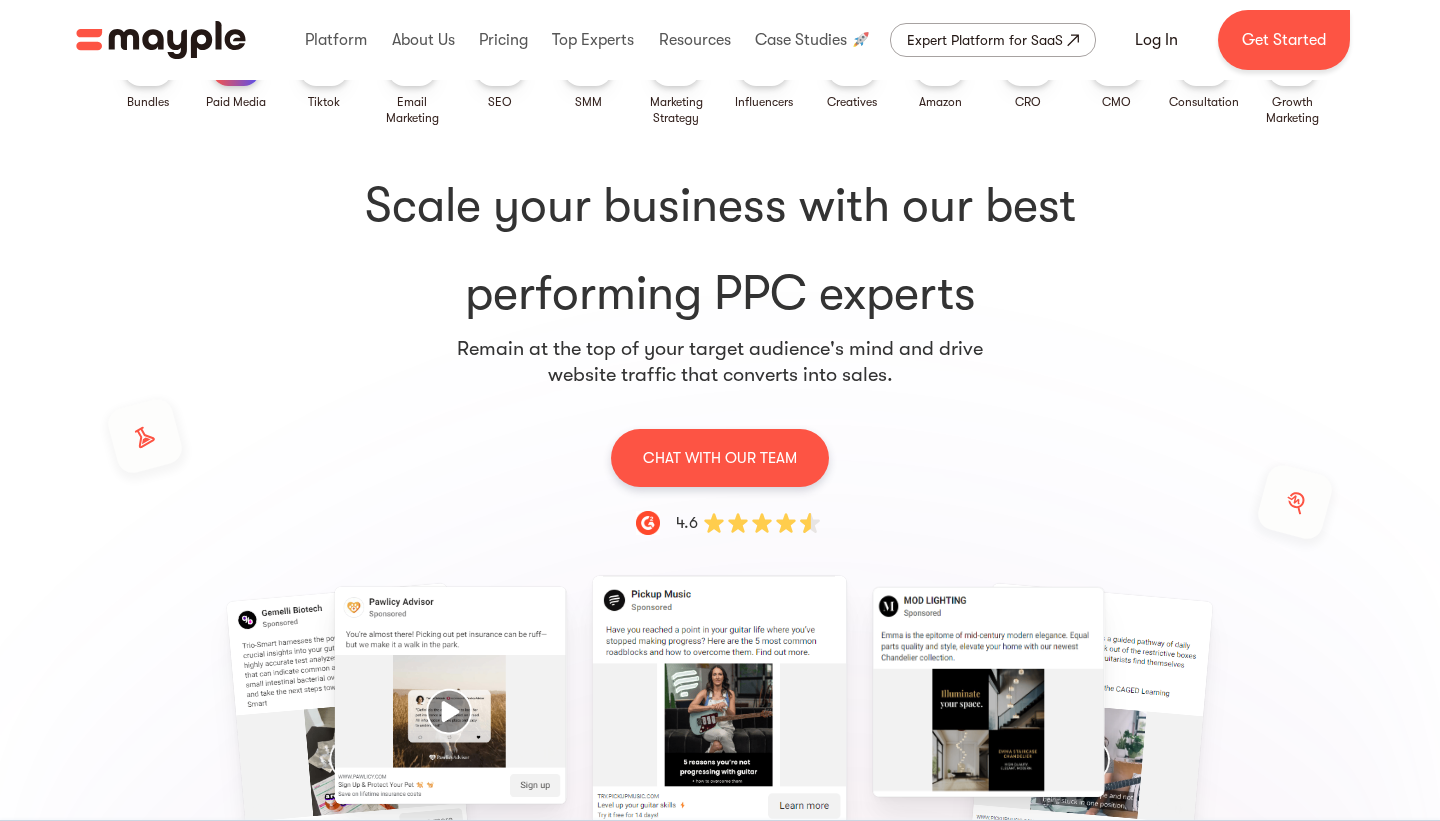 scroll, scrollTop: 0, scrollLeft: 0, axis: both 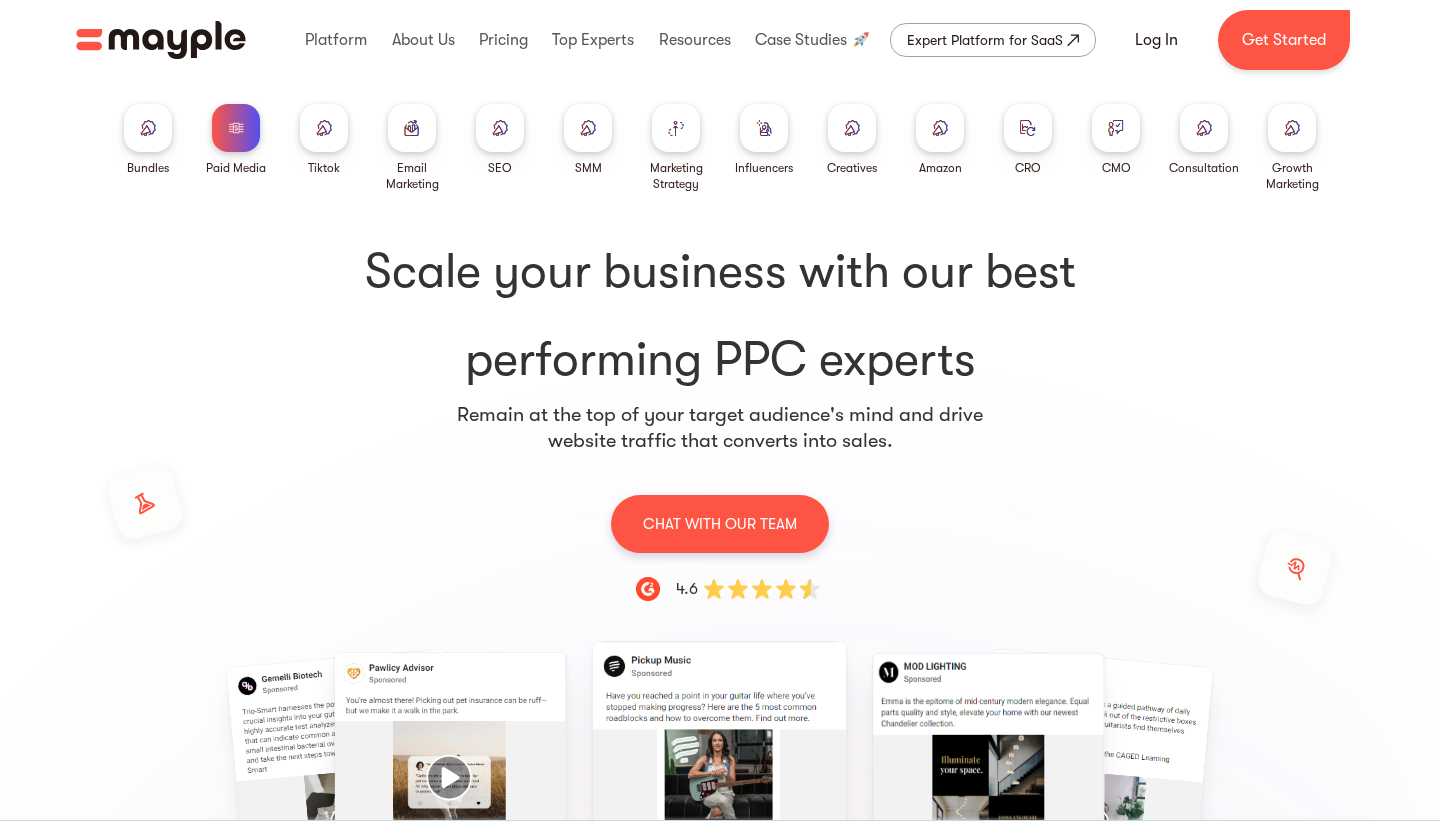 click at bounding box center [940, 127] 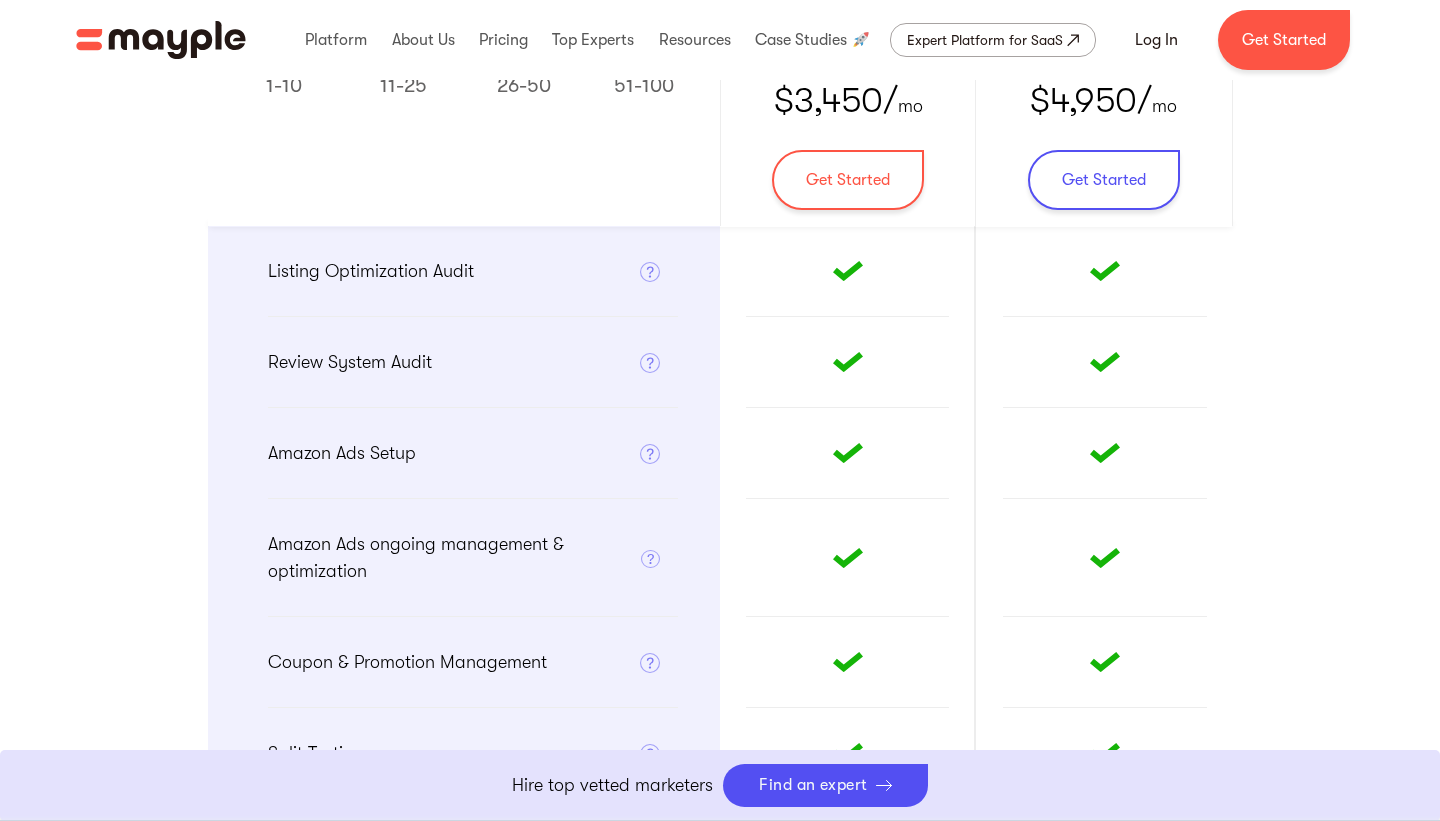 scroll, scrollTop: 428, scrollLeft: 0, axis: vertical 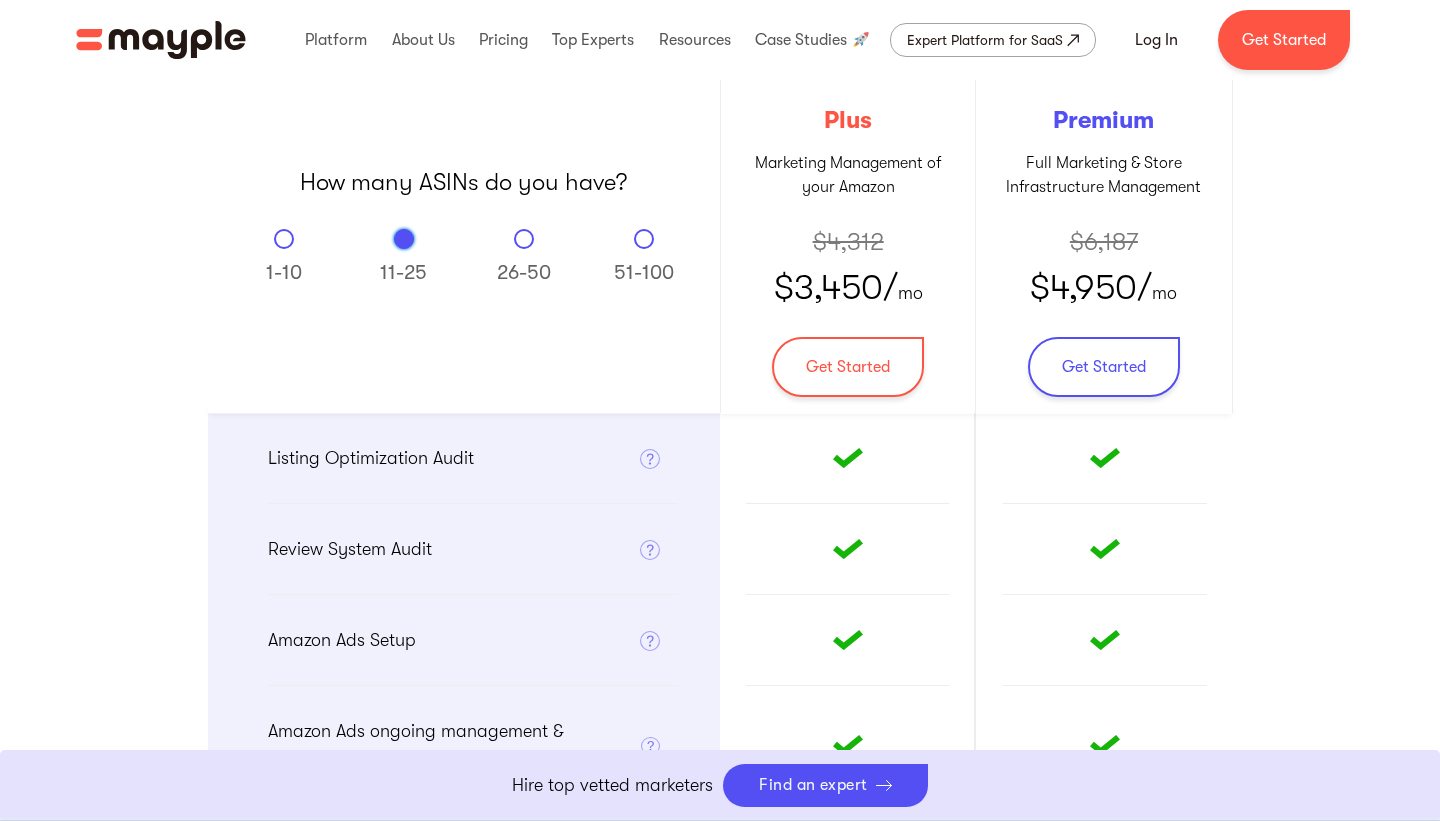 click at bounding box center [284, 239] 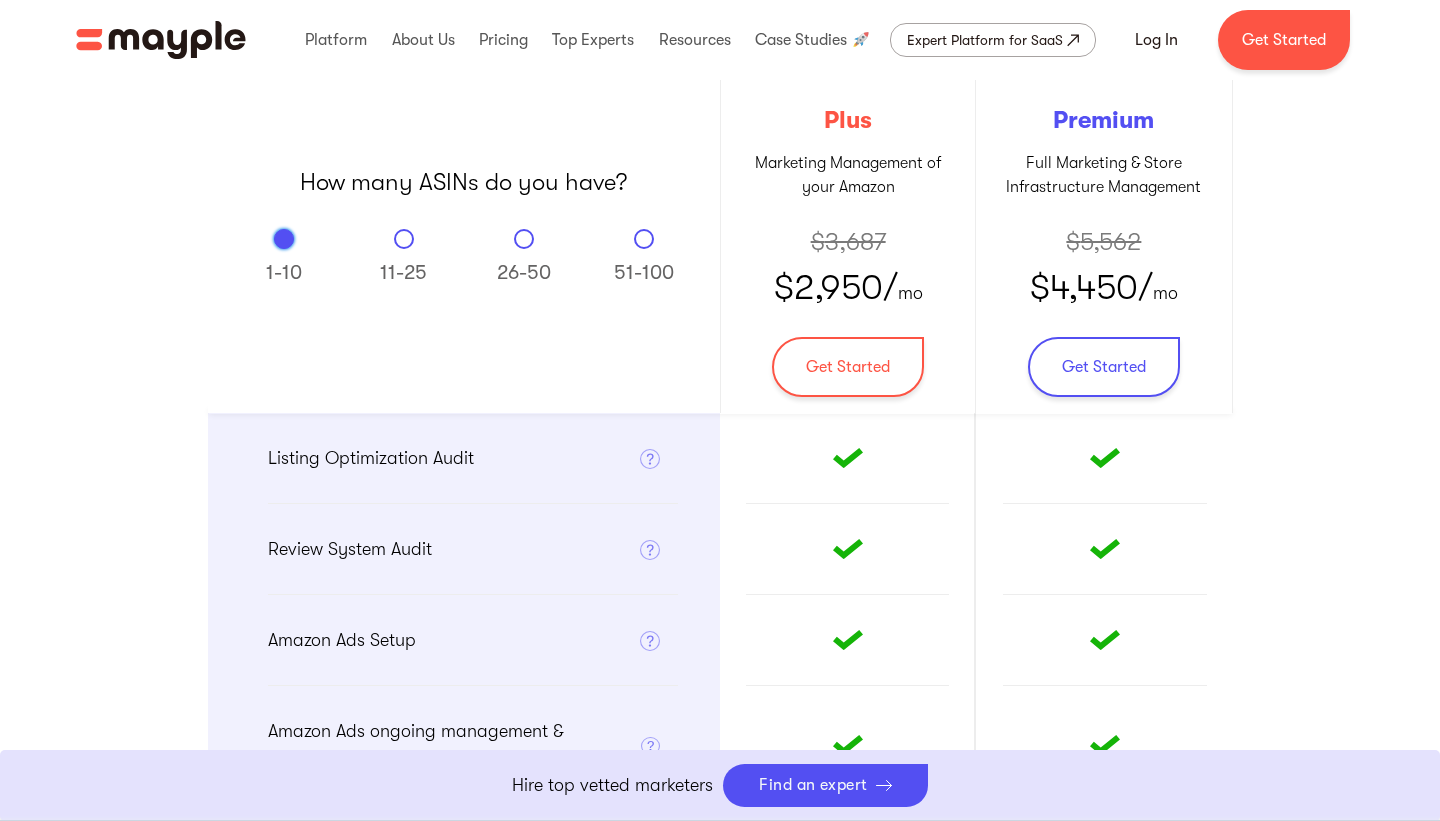 click at bounding box center [404, 239] 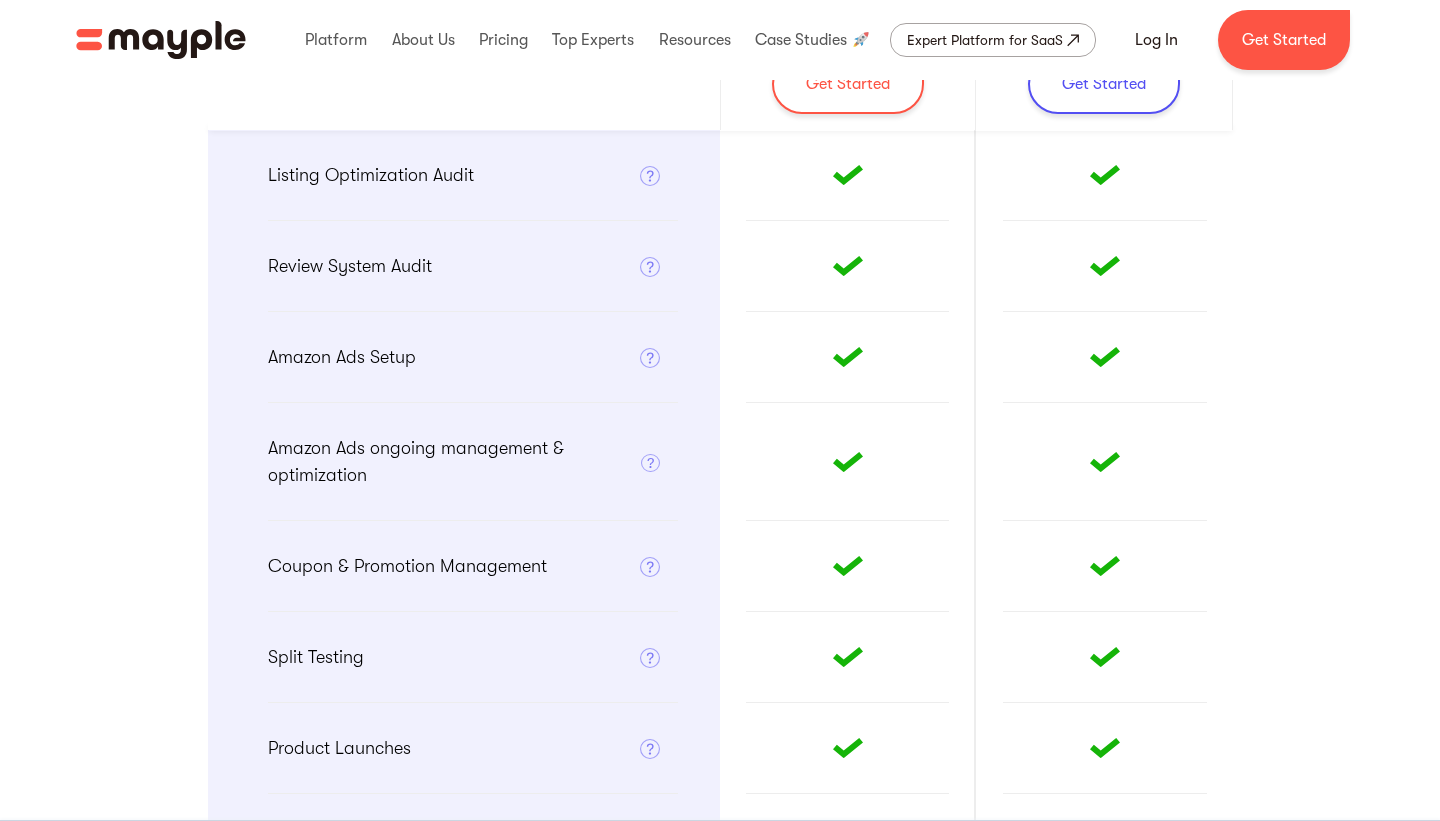 scroll, scrollTop: 0, scrollLeft: 0, axis: both 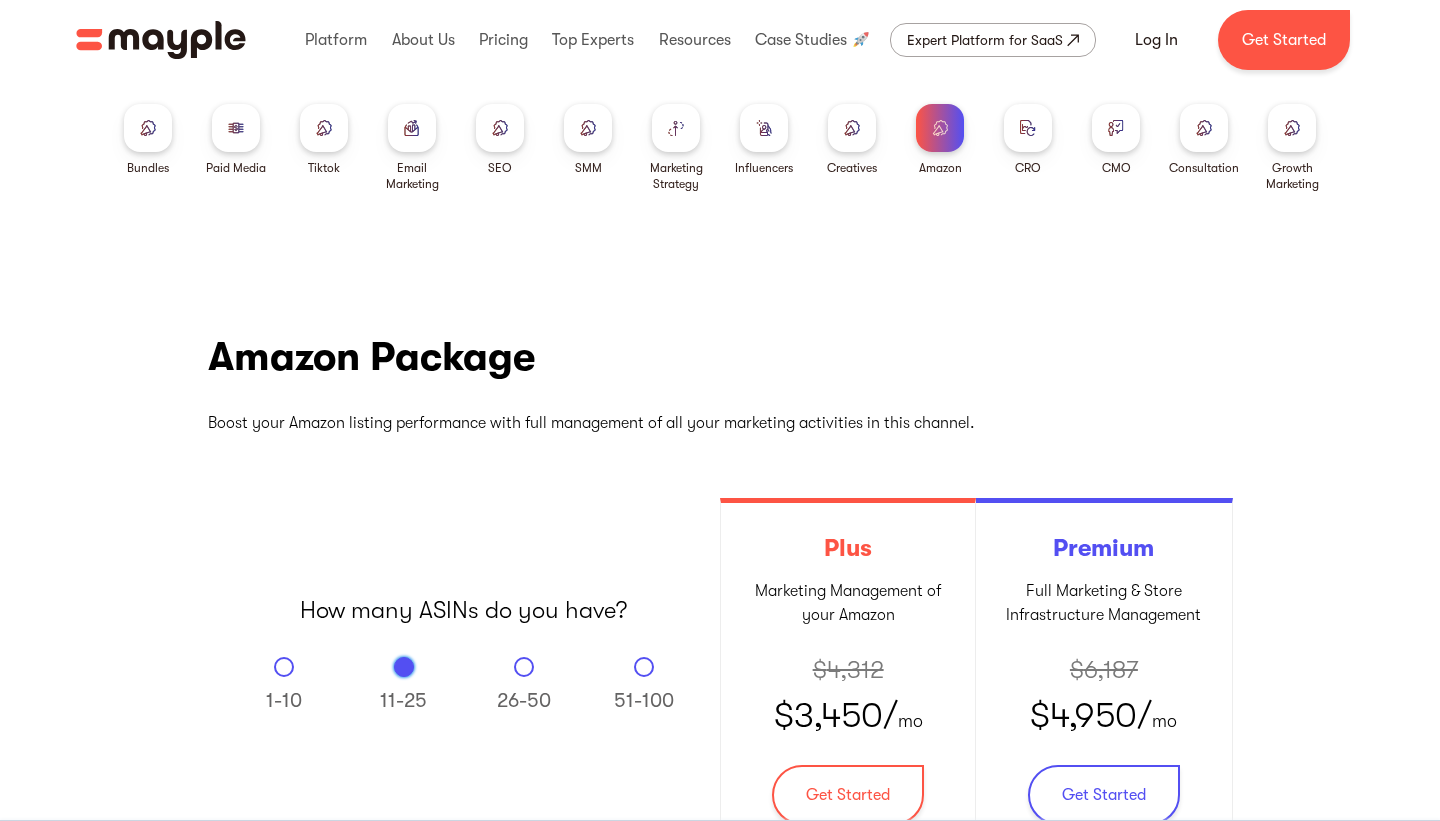 click at bounding box center (852, 128) 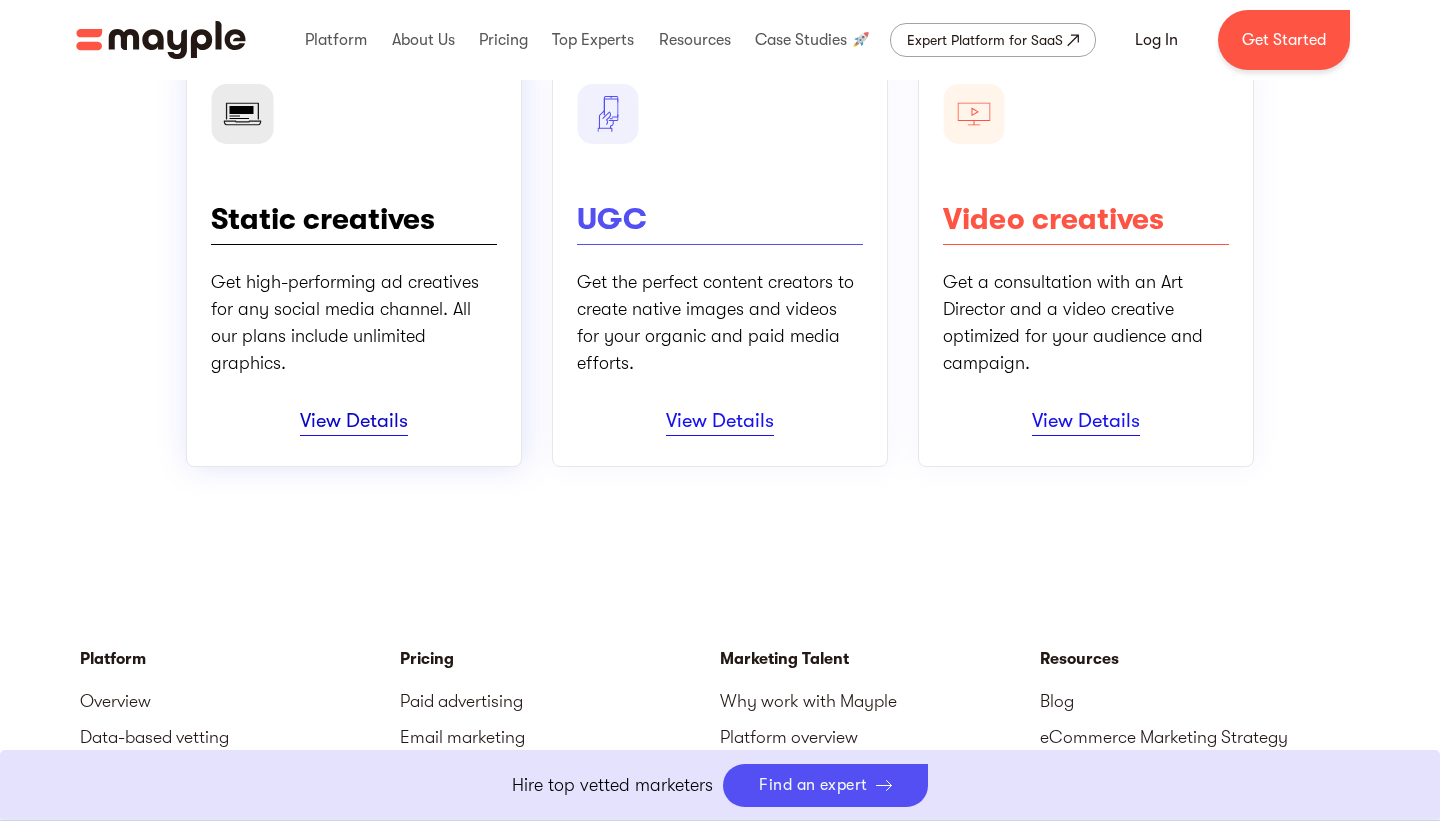 scroll, scrollTop: 240, scrollLeft: 0, axis: vertical 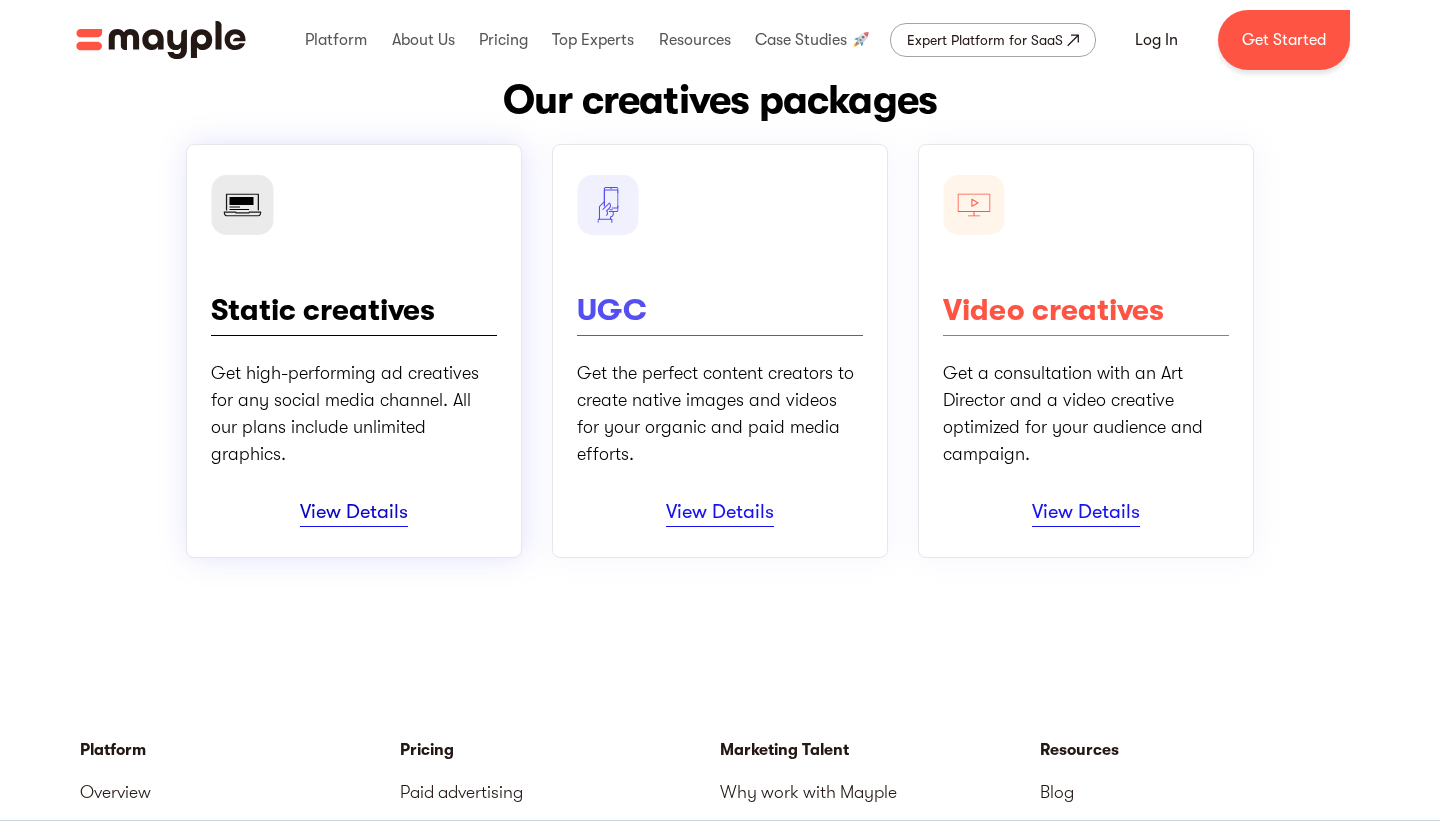 click on "View Details" at bounding box center (354, 513) 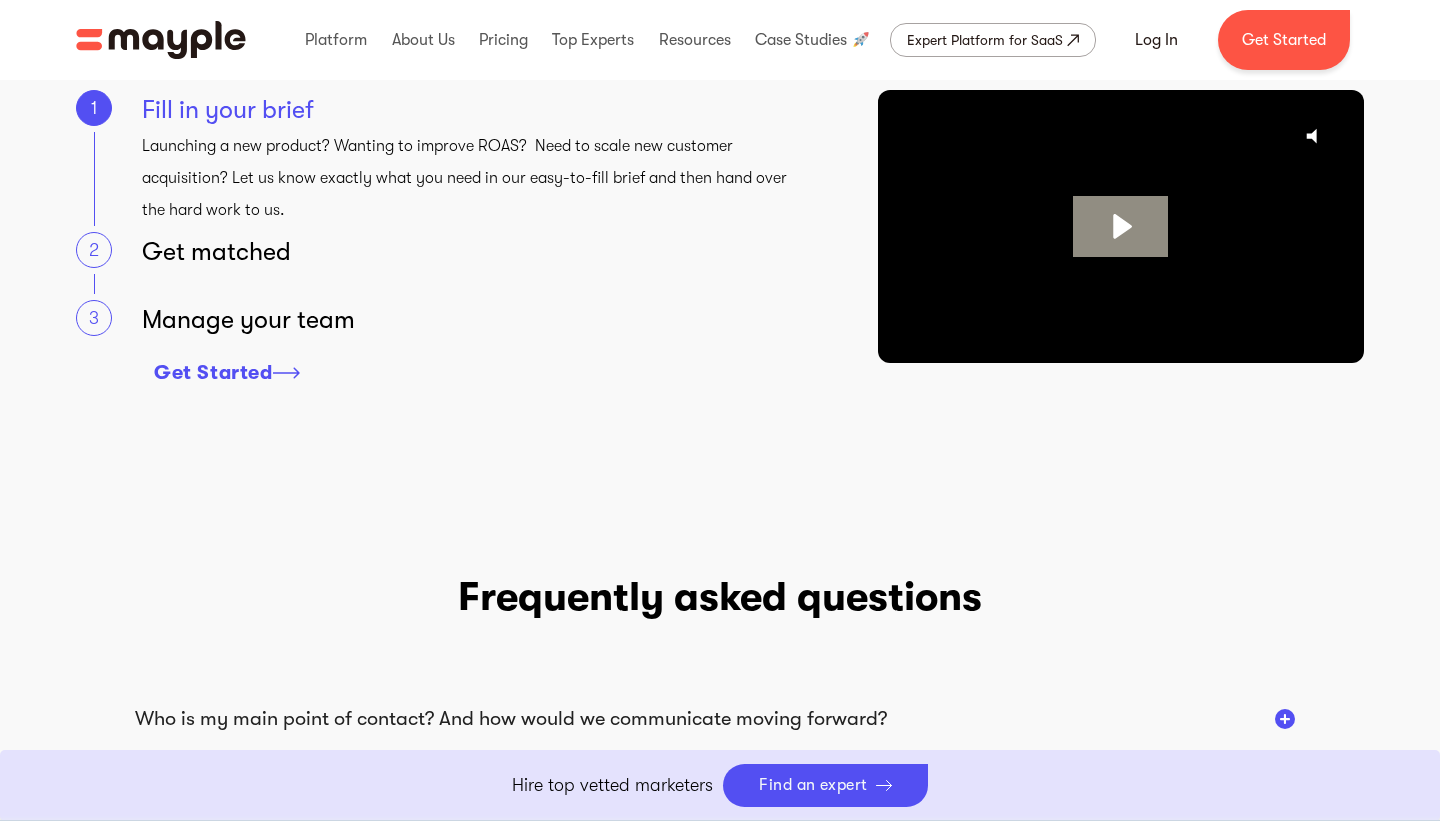 scroll, scrollTop: 2180, scrollLeft: 0, axis: vertical 